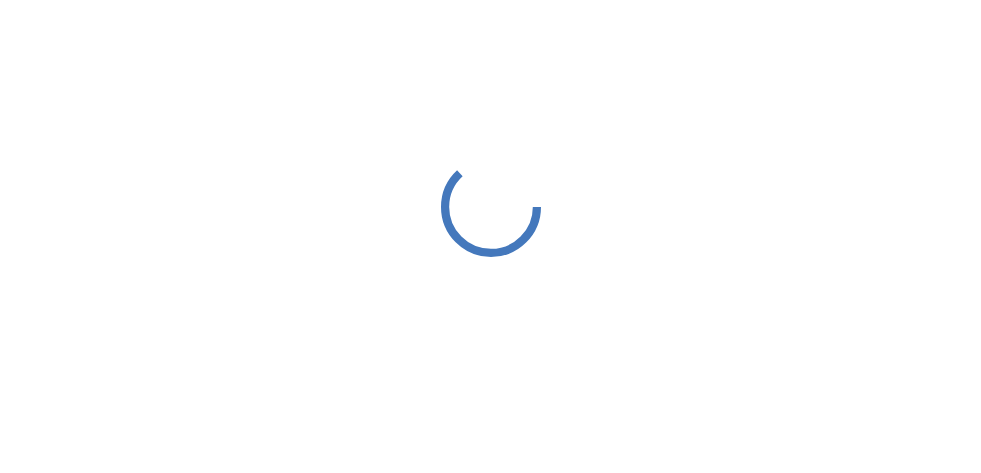 scroll, scrollTop: 0, scrollLeft: 0, axis: both 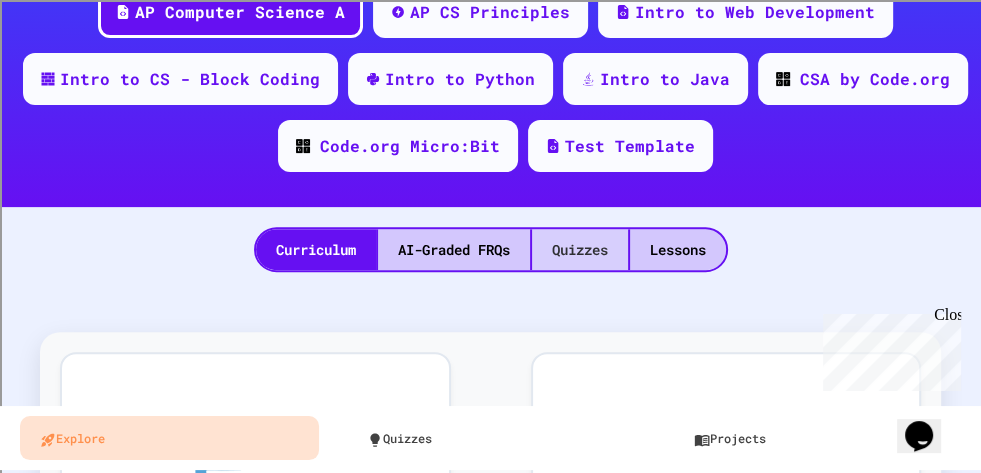 click on "Quizzes" at bounding box center (580, 249) 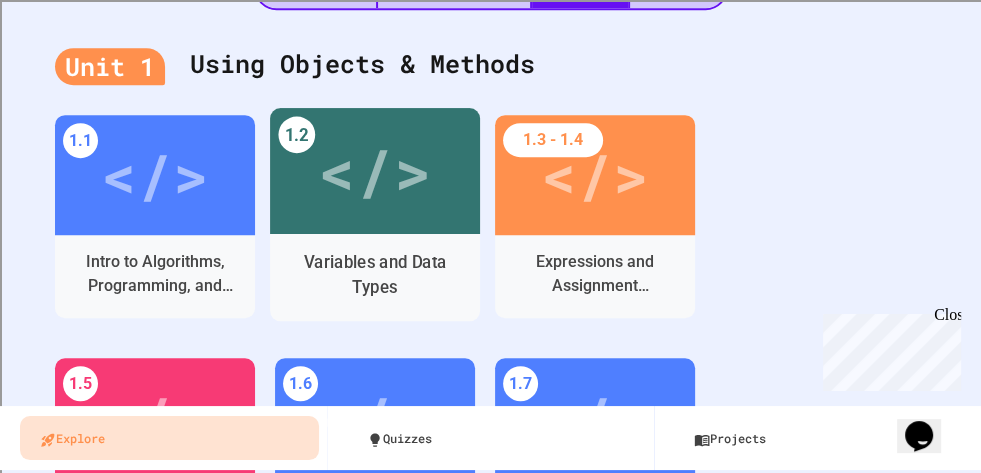 scroll, scrollTop: 589, scrollLeft: 0, axis: vertical 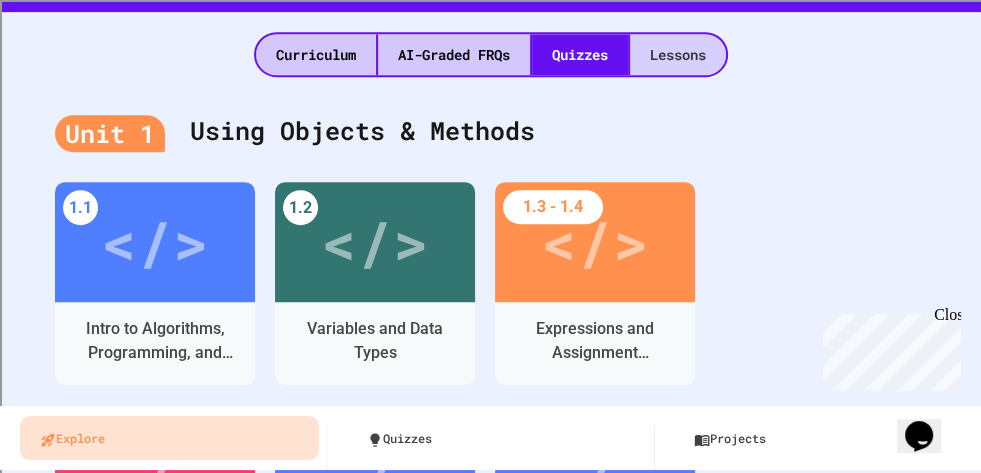 click on "Lessons" at bounding box center (678, 54) 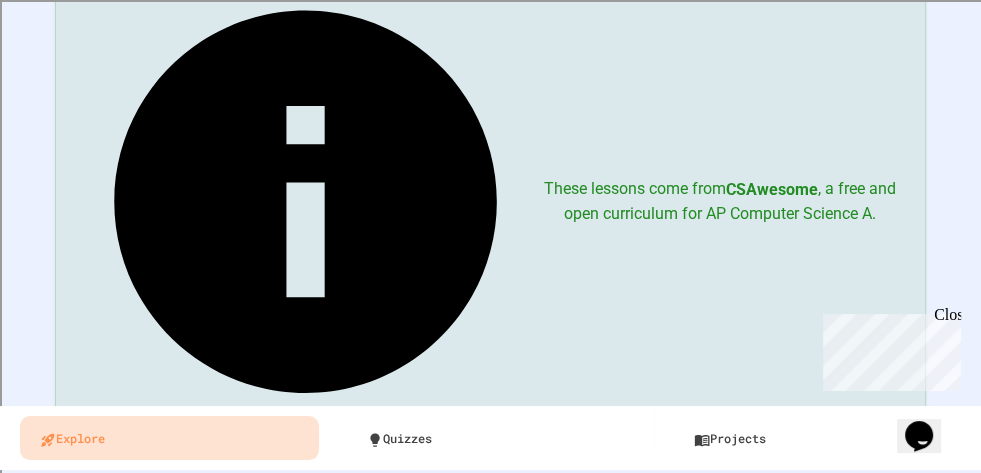 scroll, scrollTop: 724, scrollLeft: 0, axis: vertical 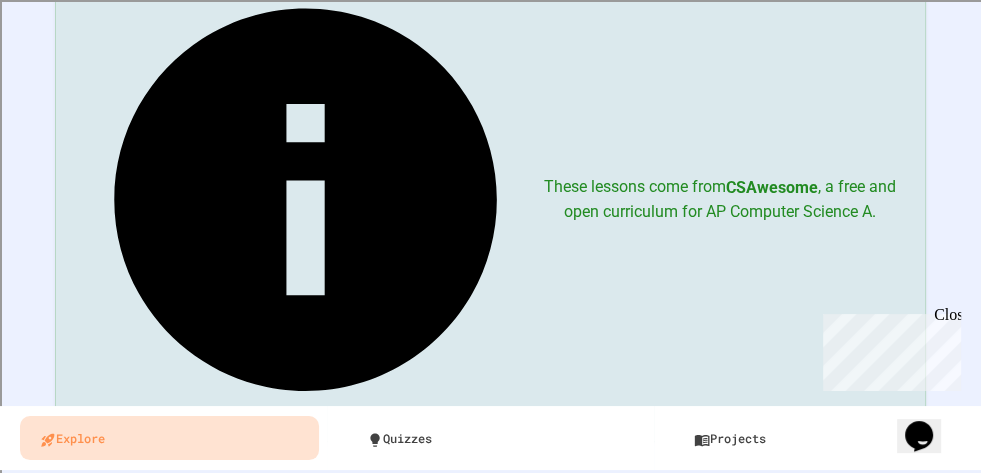 click on "1.2   Why Programming? Why Java?" at bounding box center (268, 612) 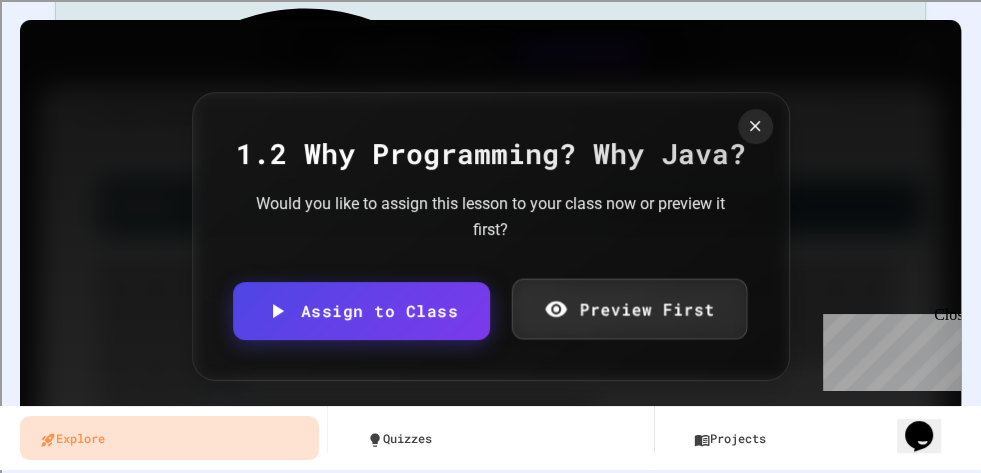 click on "Preview First" at bounding box center [629, 309] 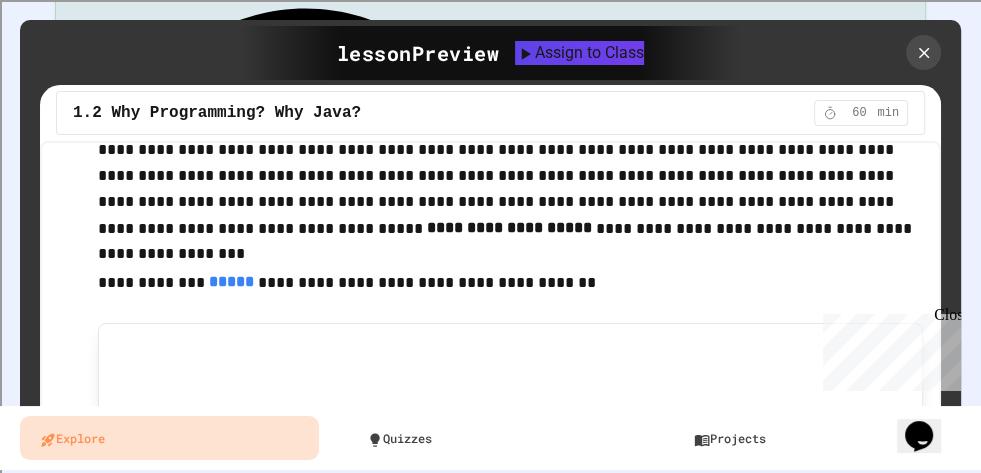 scroll, scrollTop: 0, scrollLeft: 0, axis: both 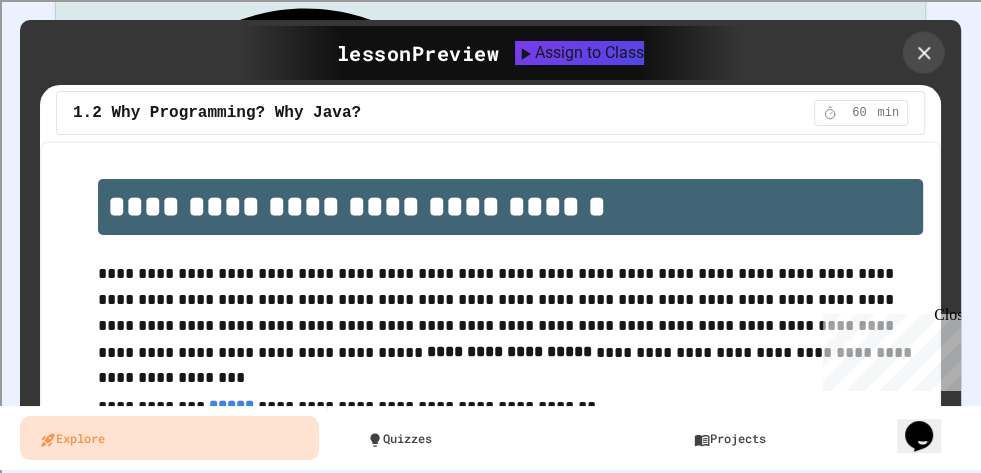 click 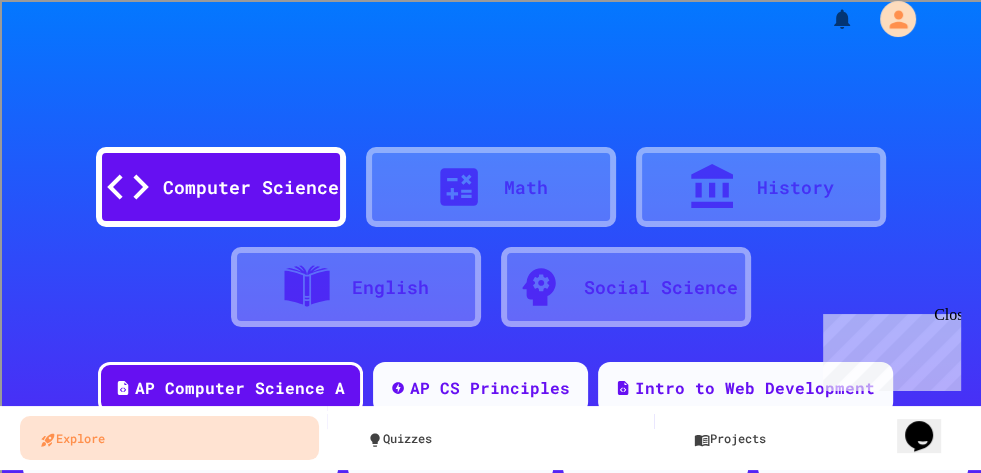 scroll, scrollTop: 0, scrollLeft: 0, axis: both 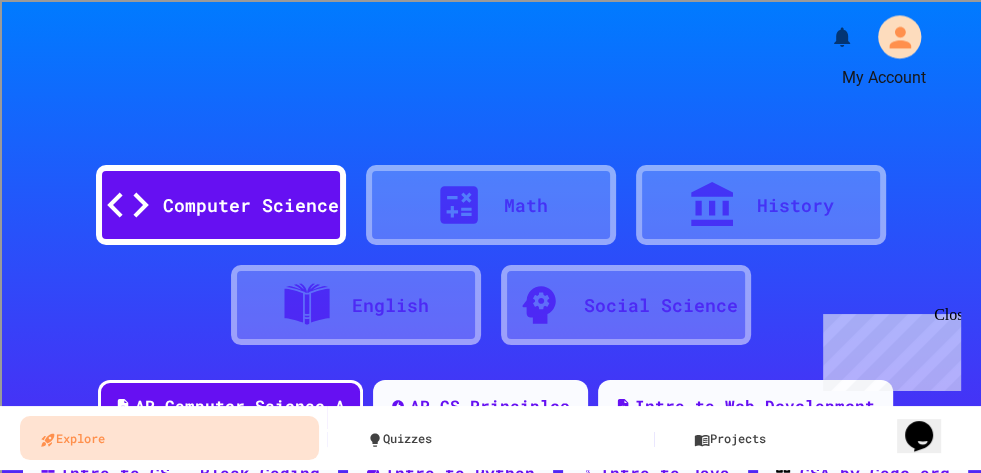 click 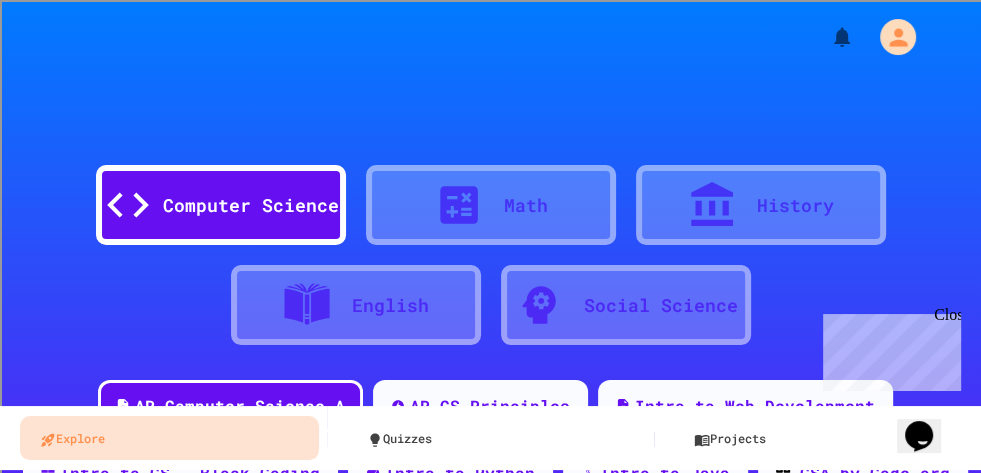 click at bounding box center (490, 953) 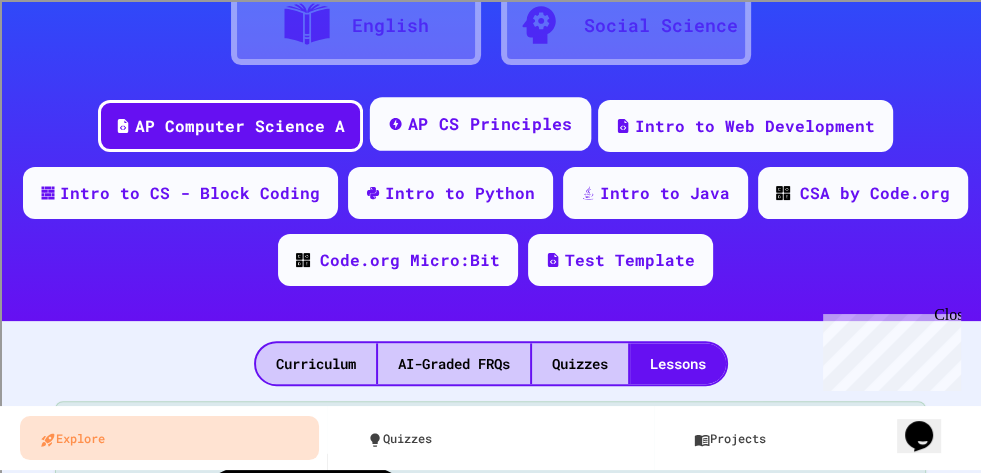 scroll, scrollTop: 290, scrollLeft: 0, axis: vertical 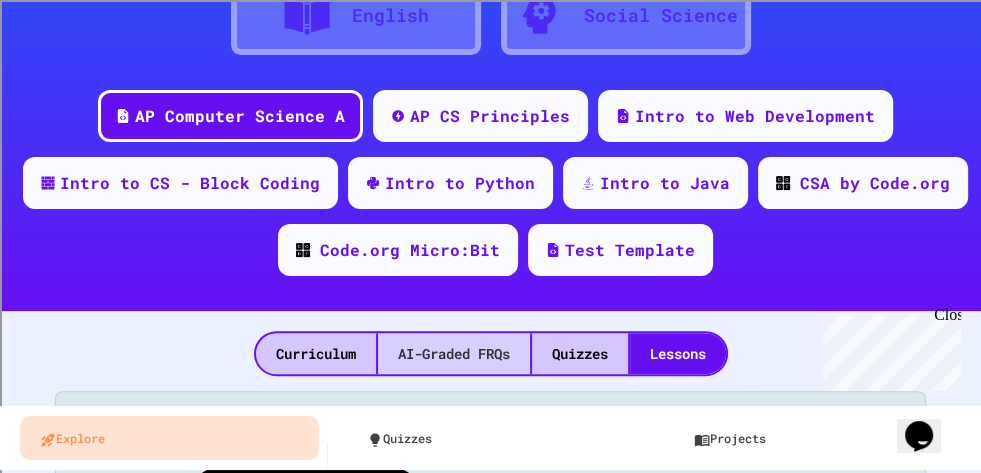 click on "AI-Graded FRQs" at bounding box center [454, 353] 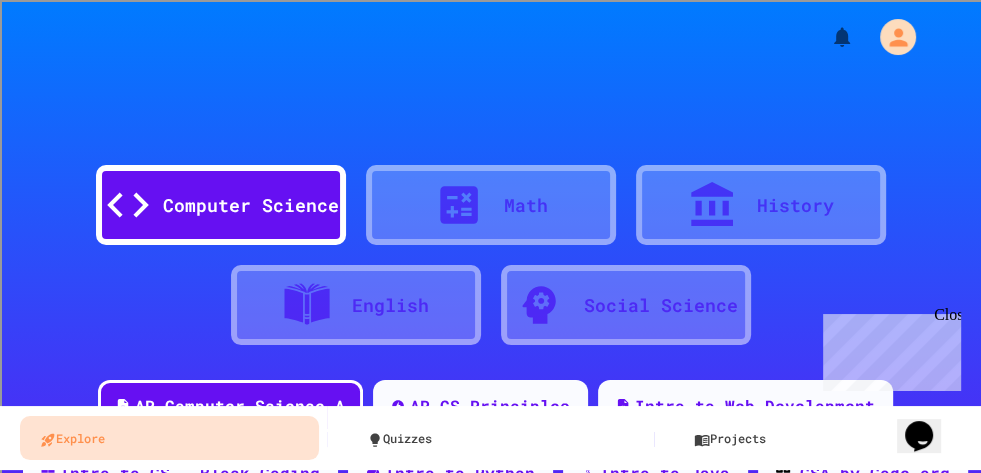 scroll, scrollTop: 3, scrollLeft: 0, axis: vertical 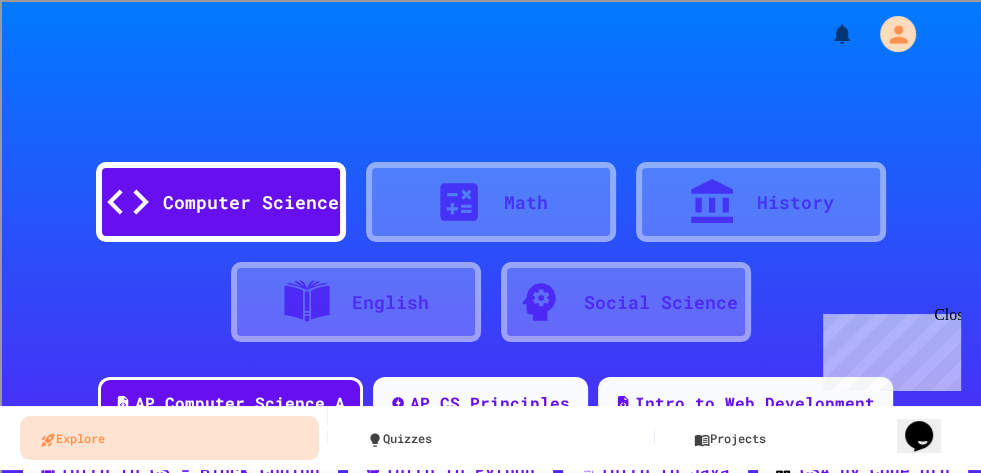 click at bounding box center [490, 27] 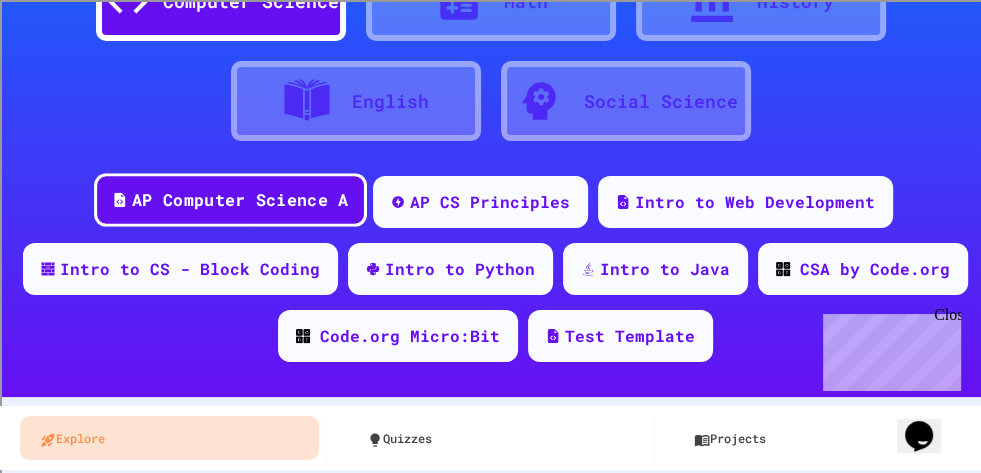 scroll, scrollTop: 250, scrollLeft: 0, axis: vertical 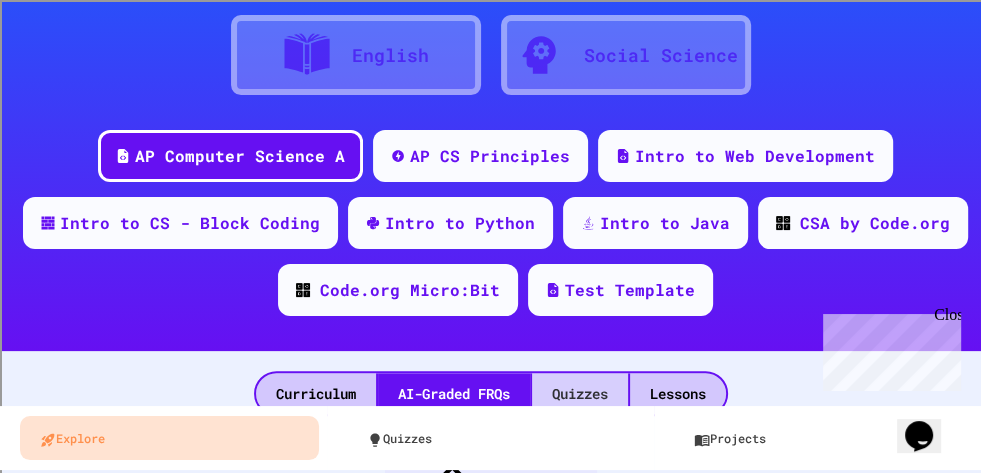 click on "Quizzes" at bounding box center [580, 393] 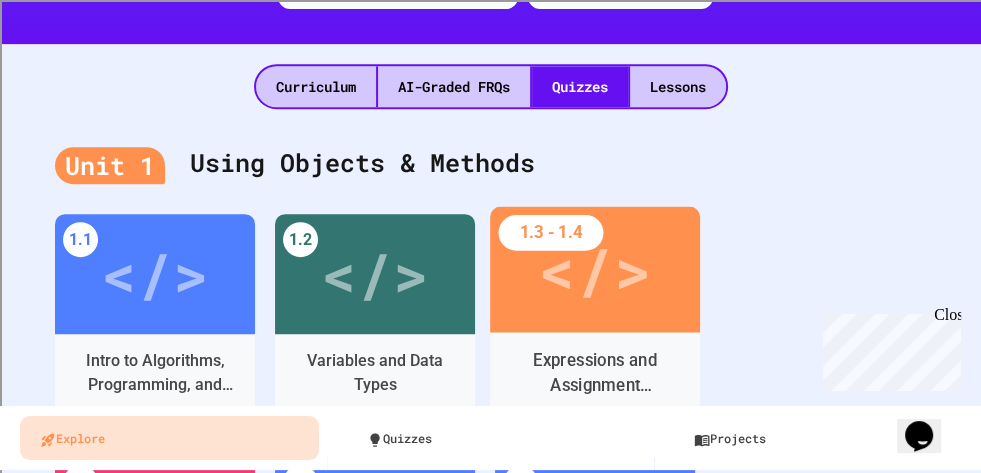 scroll, scrollTop: 554, scrollLeft: 0, axis: vertical 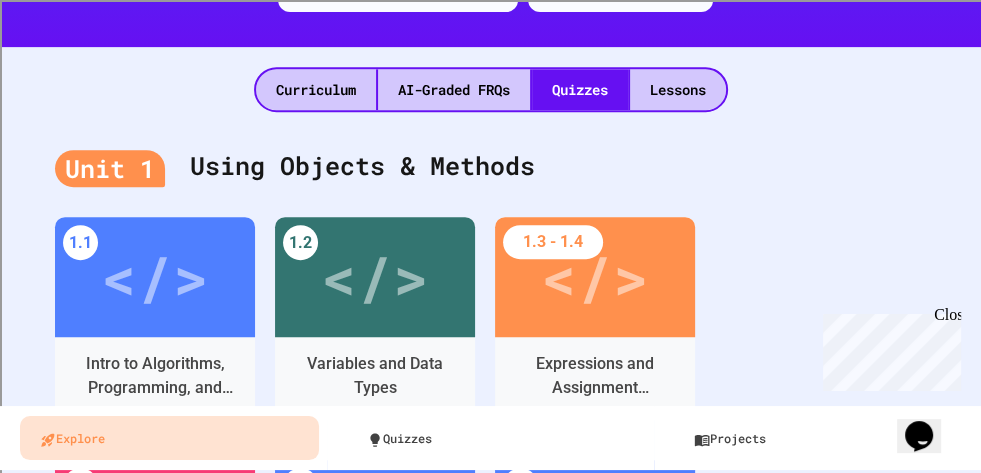 click on "Lessons" at bounding box center [678, 89] 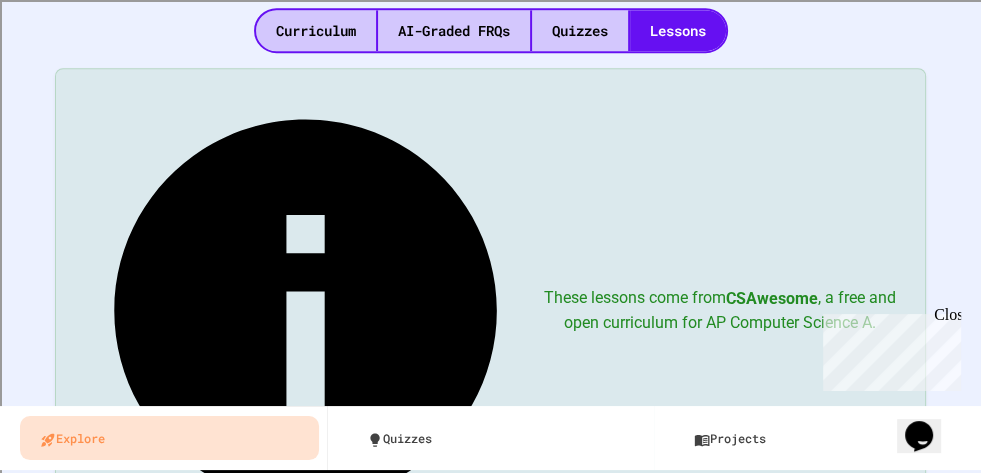 scroll, scrollTop: 768, scrollLeft: 0, axis: vertical 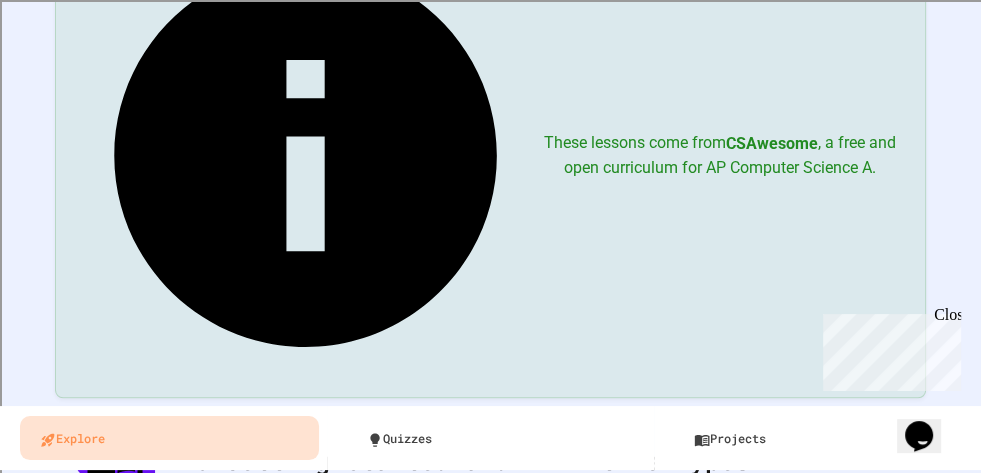 click on "1.2   Why Programming? Why Java?" at bounding box center [268, 568] 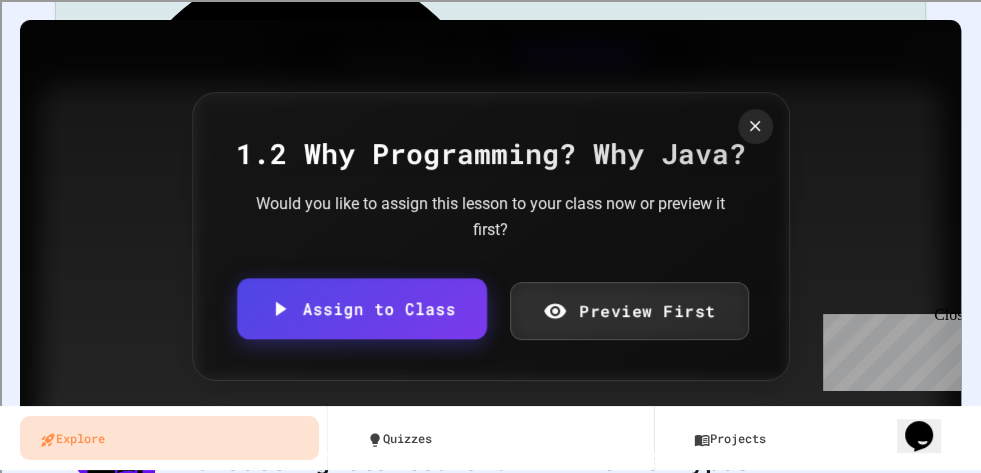 click on "Assign to Class" at bounding box center (361, 308) 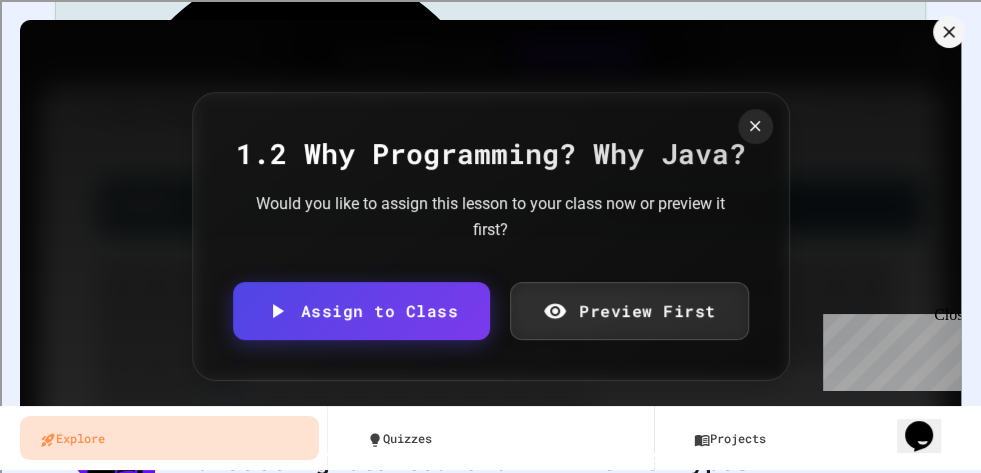 scroll, scrollTop: 80, scrollLeft: 0, axis: vertical 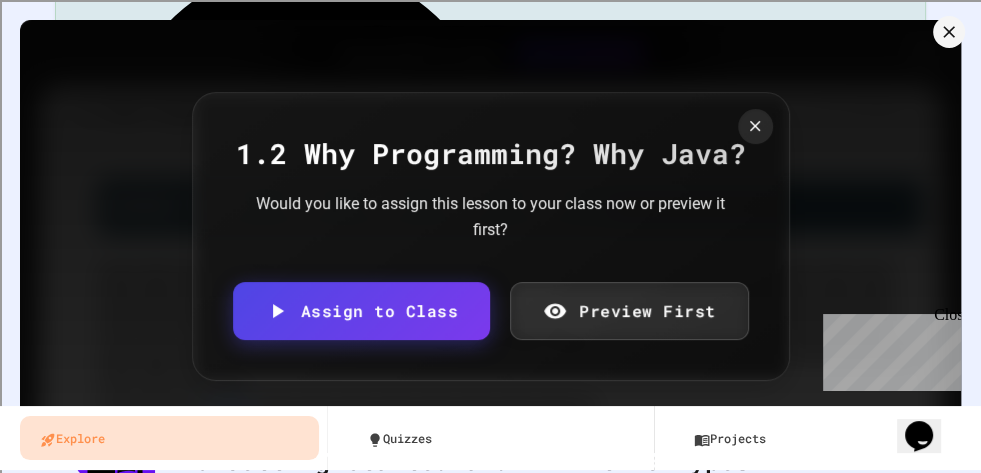 click on "We are updating our servers at 7PM EST on [DATE]. JuiceMind should continue to work as expected, but if you experience any issues, please chat with us. Explore Quizzes Projects Computer Science Math History English Social Science AP Computer Science A AP CS Principles Intro to Web Development Intro to CS - Block Coding Intro to Python Intro to Java CSA by Code.org Code.org Micro:Bit Test Template Curriculum AI-Graded FRQs Quizzes Lessons These lessons come from  CSAwesome , a free and open curriculum for AP Computer Science A. 1. Getting Started and Primitive Types 1.2   Why Programming? Why Java? Easy • 60 m 1.3. Variables and Data Types Easy • 60 m 1.4. Expressions and Assignment Statements Easy • 0 m Compound Assignment Operators Easy • 0 m Casting and Ranges of Variables Easy • 0 m 2. Using Objects Objects - Instances of Classes Easy • 0 m Creating and Initializing Objects: Classes Easy • 0 m 2.3. Calling Methods Without Parameters Easy • 0 m Calling Methods with Parameters" at bounding box center (490, 236) 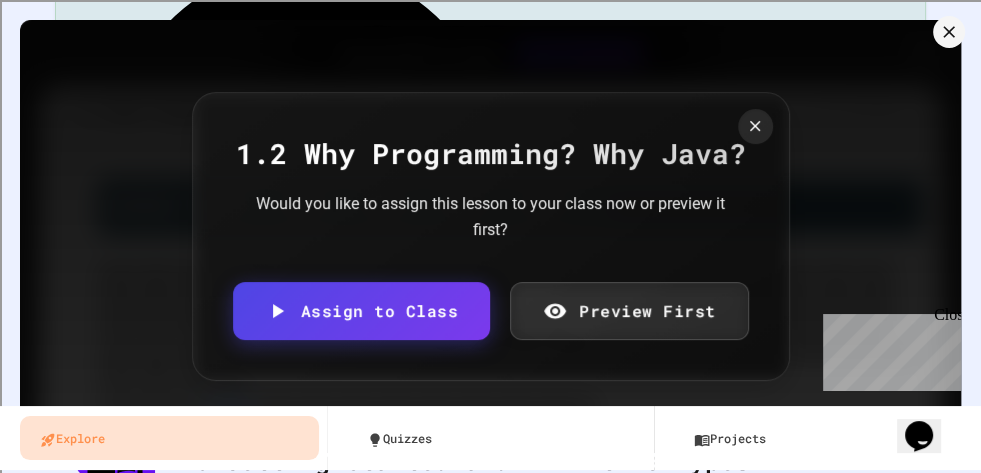 click on "[COURSE_ID]" at bounding box center [500, 2158] 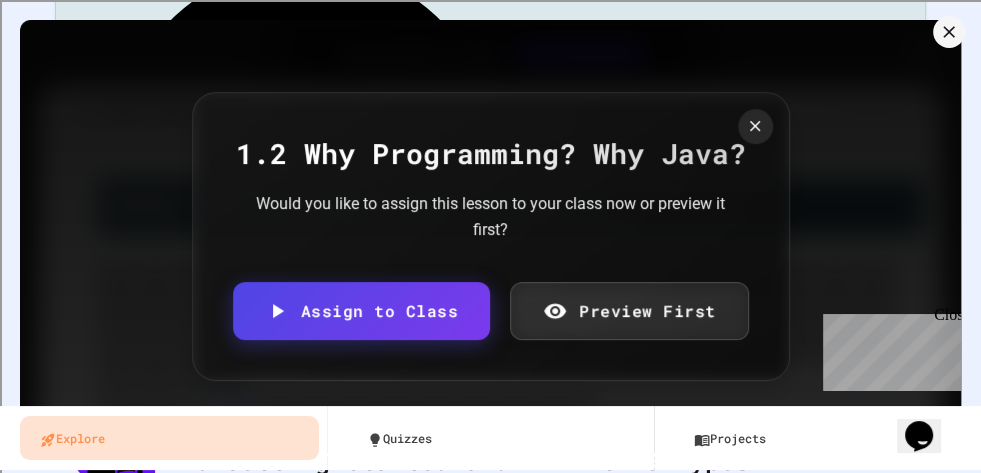 click on "Add to Classroom" at bounding box center [98, 2093] 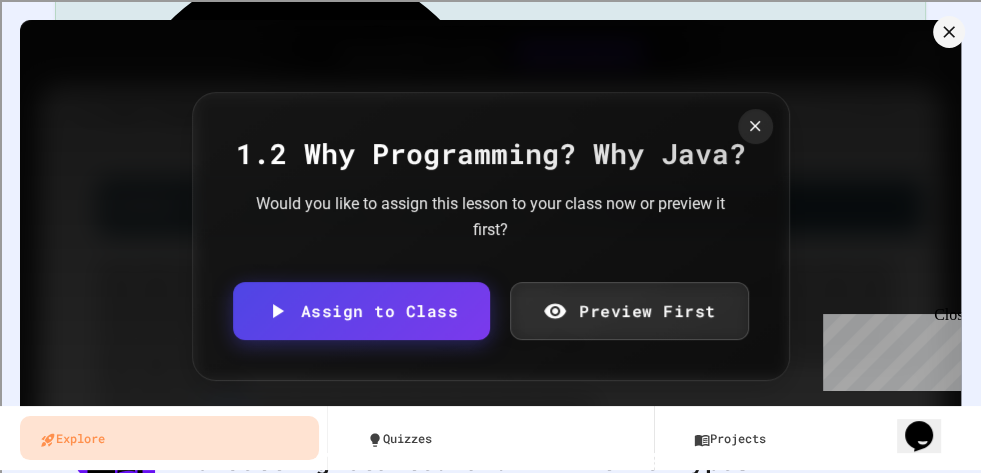 click 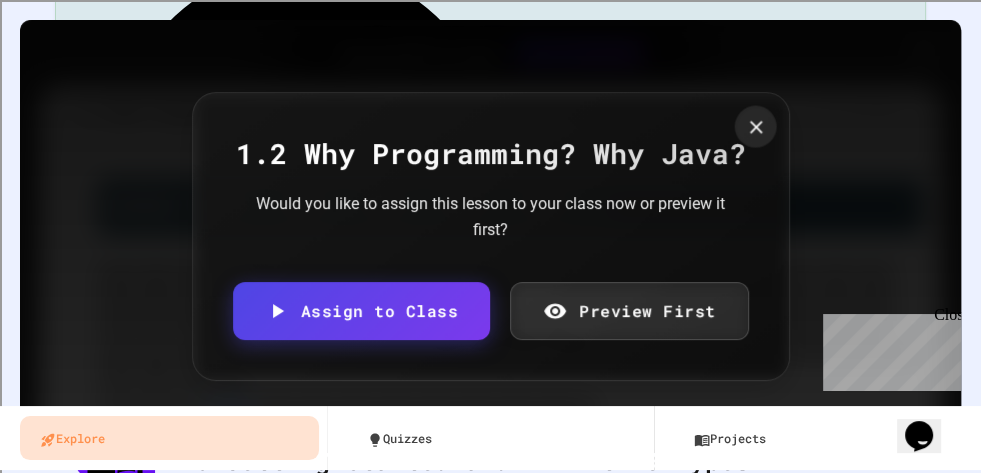 click 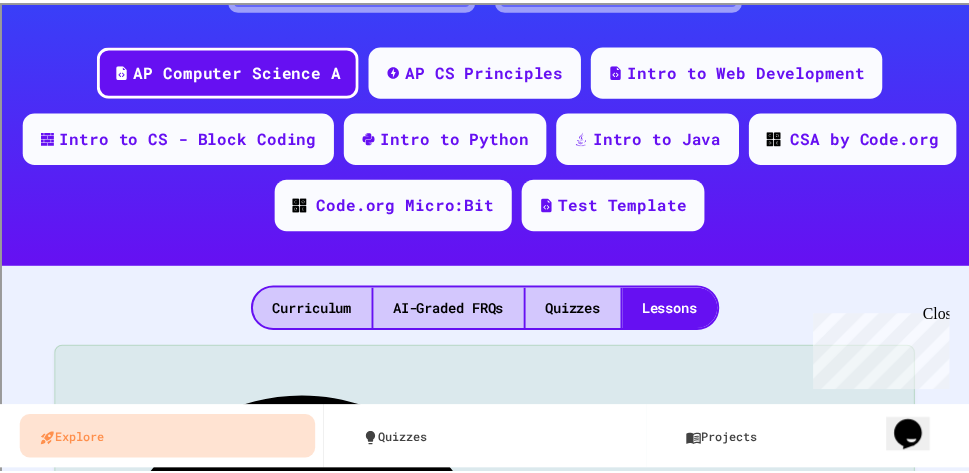 scroll, scrollTop: 0, scrollLeft: 0, axis: both 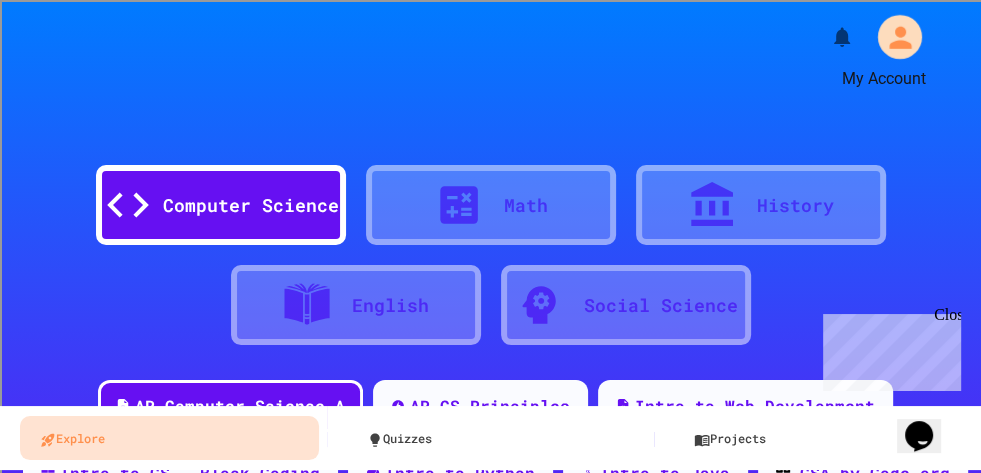 click 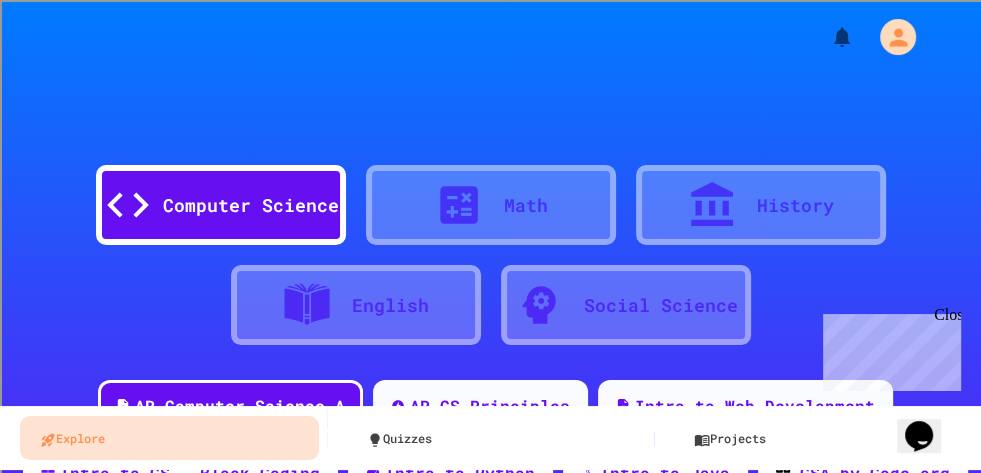 click on "Settings" at bounding box center [500, 1796] 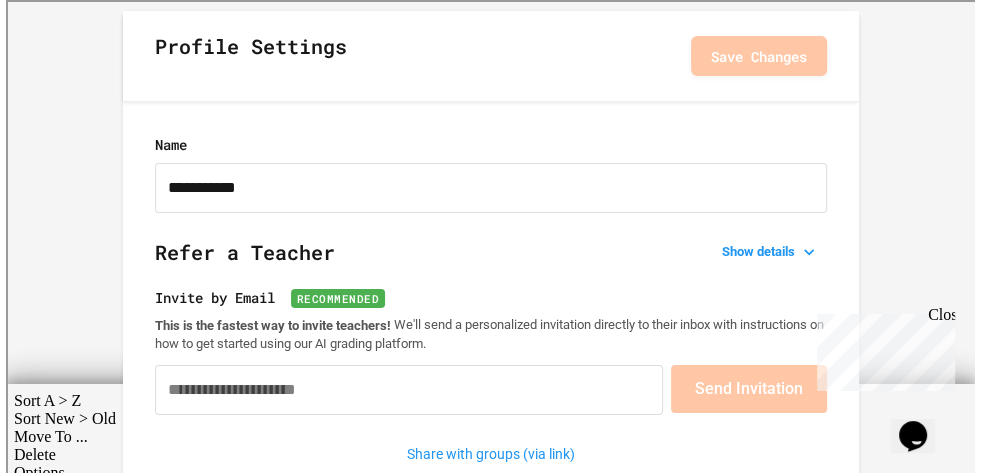 scroll, scrollTop: 0, scrollLeft: 0, axis: both 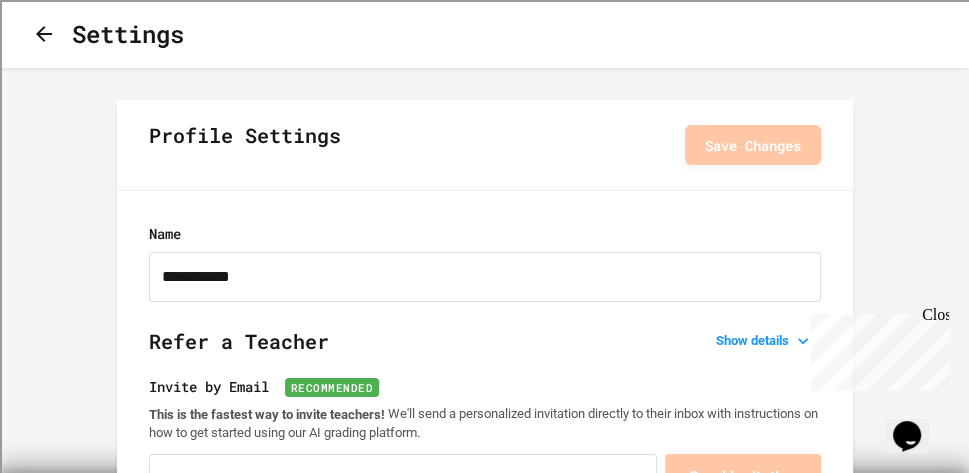 click 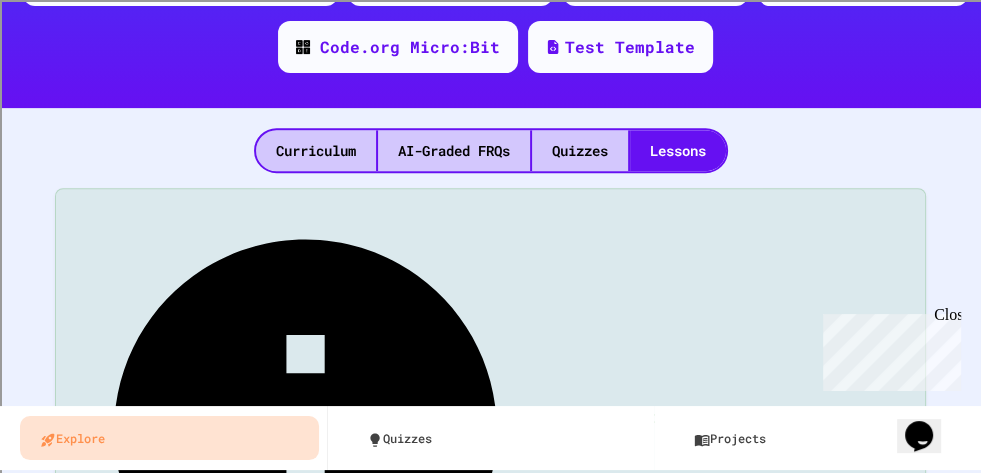 scroll, scrollTop: 491, scrollLeft: 0, axis: vertical 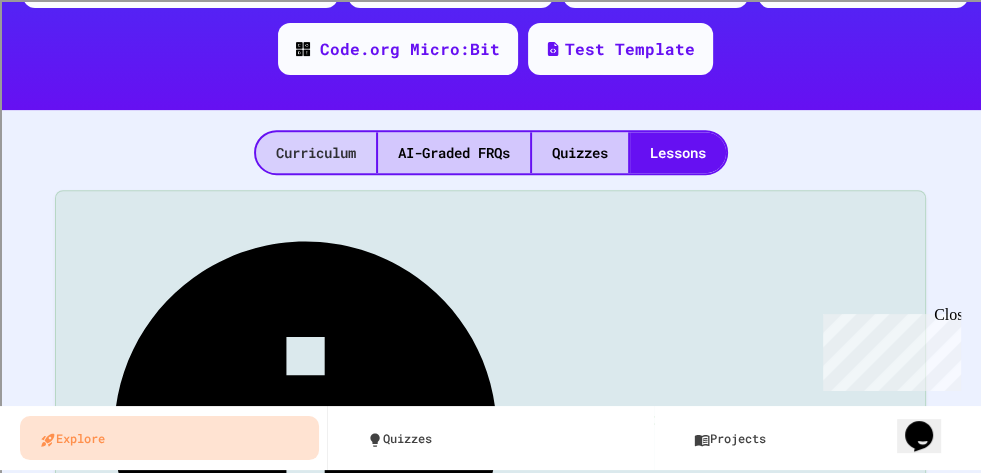 click on "Curriculum" at bounding box center [316, 152] 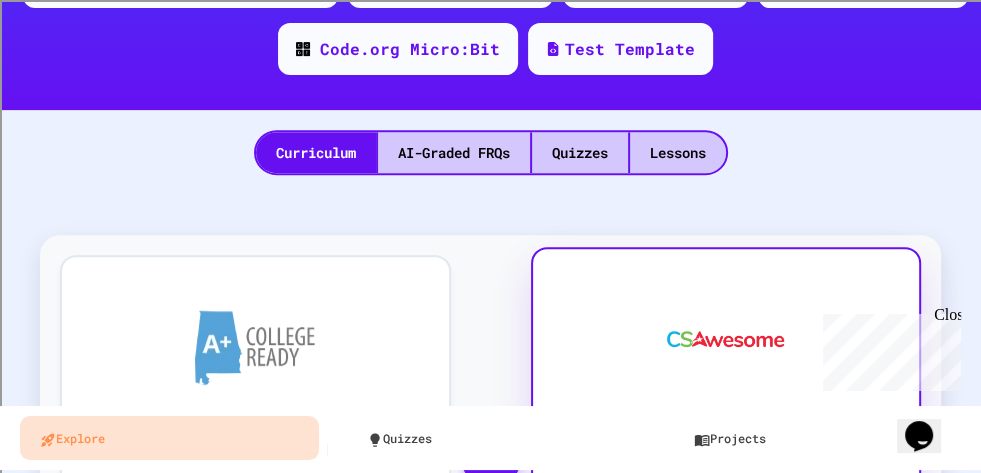 click at bounding box center (725, 339) 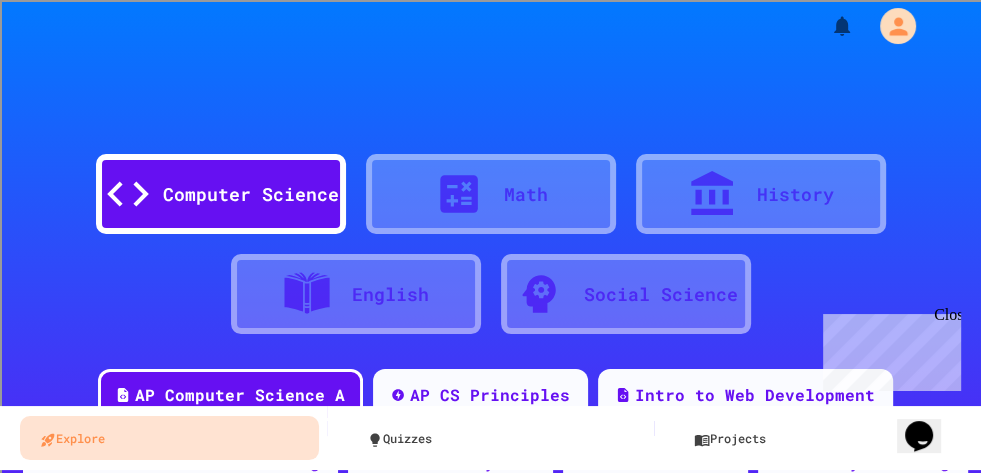 scroll, scrollTop: 11, scrollLeft: 0, axis: vertical 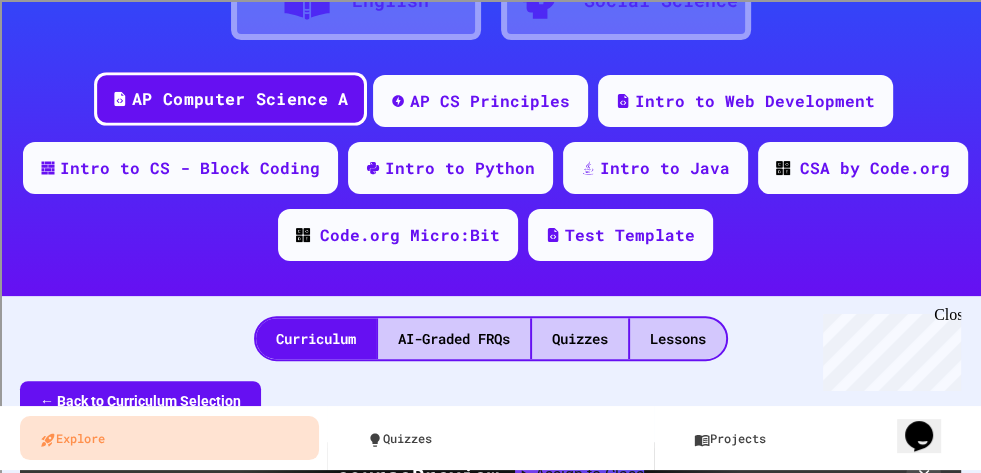 click on "AP Computer Science A" at bounding box center (240, 99) 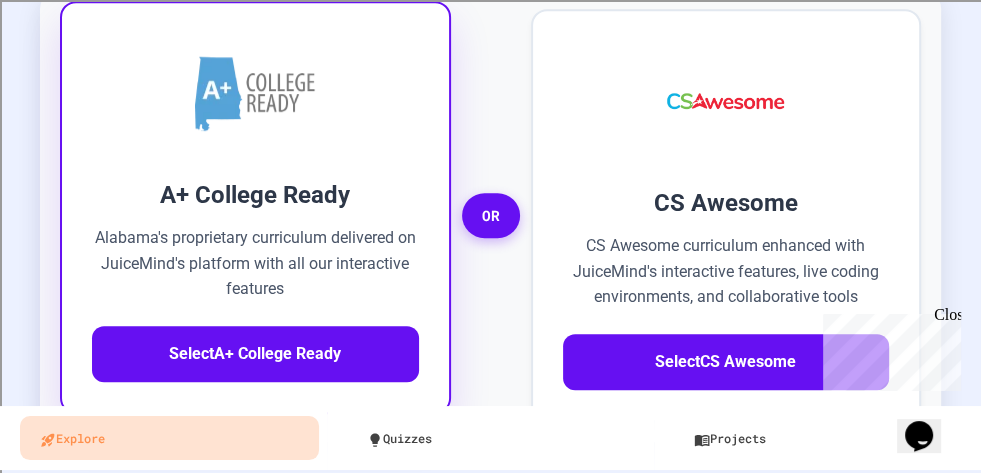 scroll, scrollTop: 740, scrollLeft: 0, axis: vertical 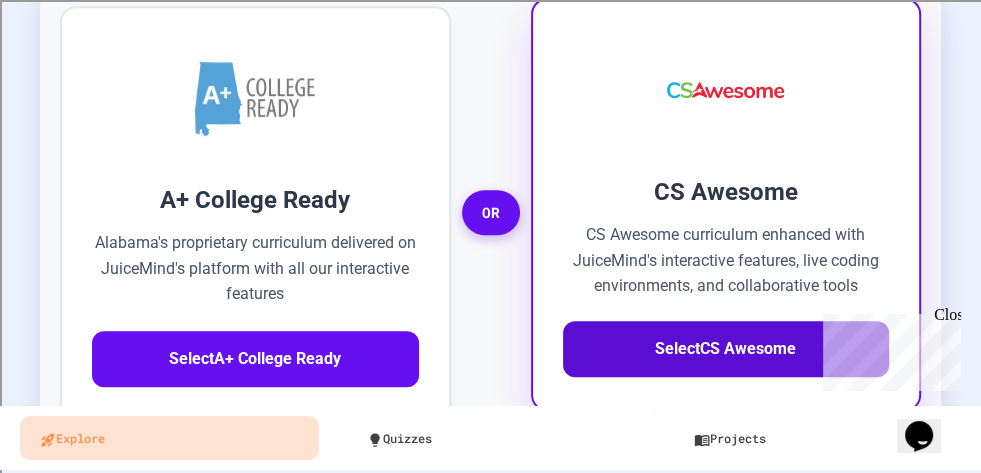 click on "Select  CS Awesome" at bounding box center (726, 349) 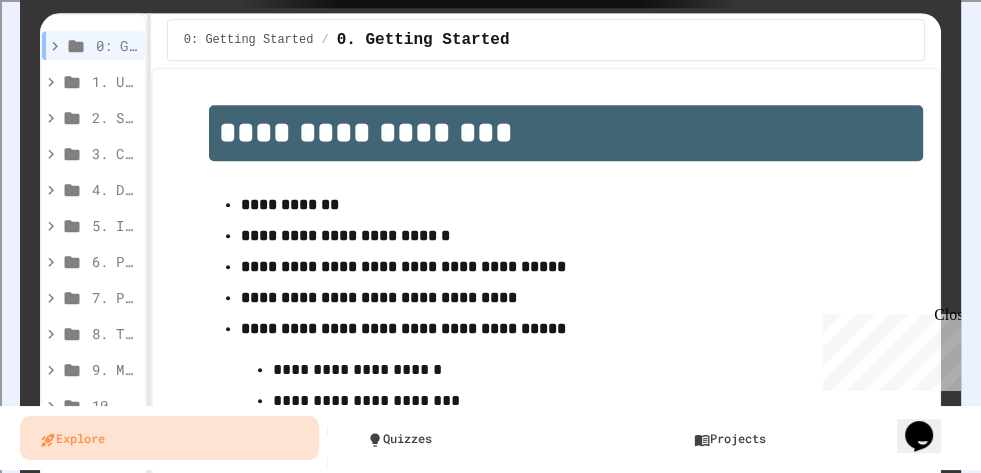 scroll, scrollTop: 798, scrollLeft: 0, axis: vertical 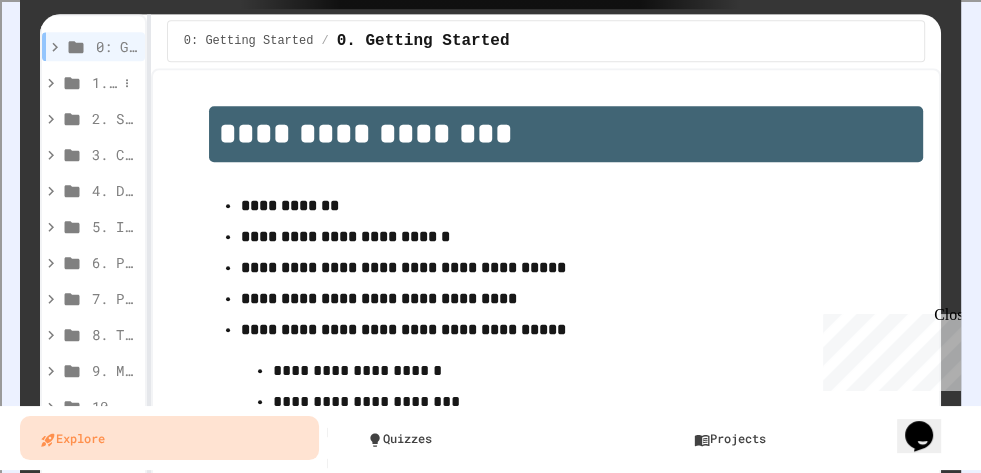 click on "1. Using Objects and Methods" at bounding box center [104, 82] 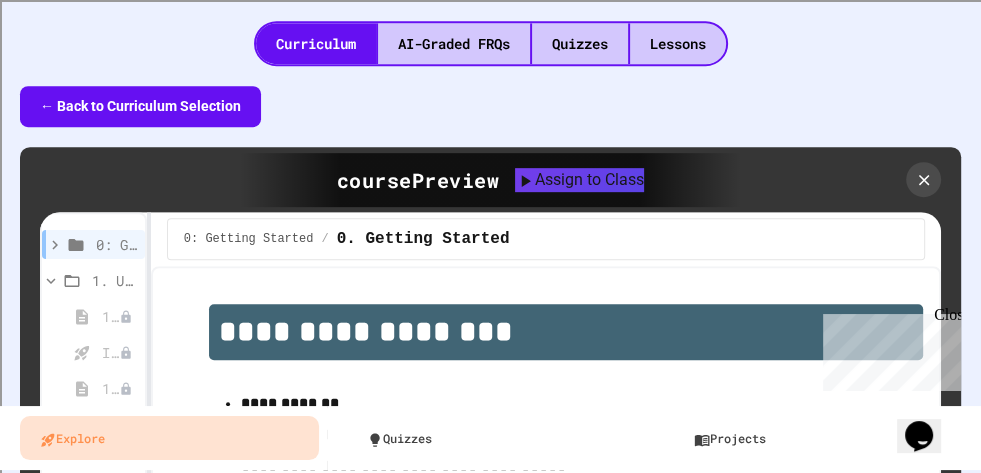 scroll, scrollTop: 575, scrollLeft: 0, axis: vertical 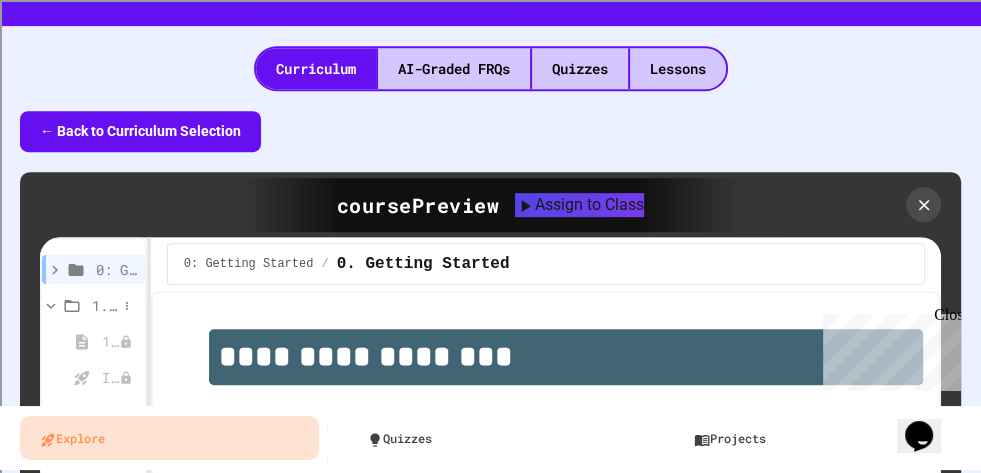 click on "1. Using Objects and Methods" at bounding box center (104, 305) 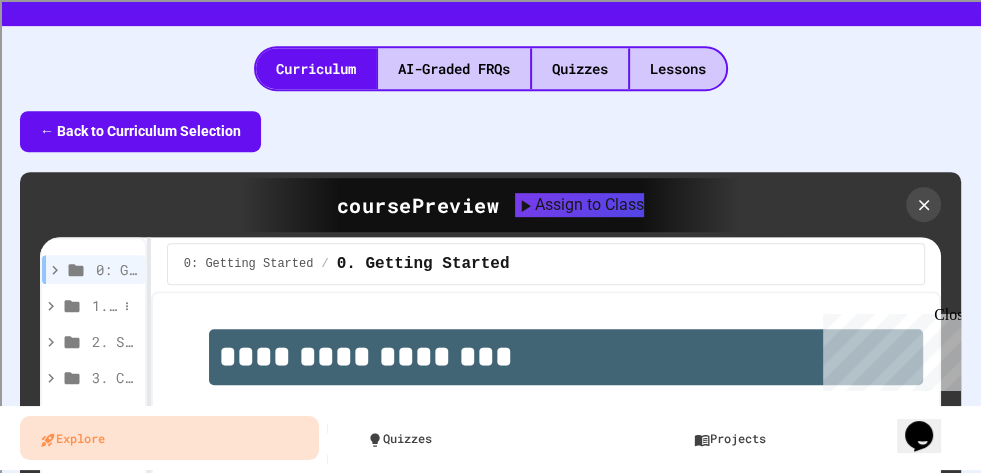 click 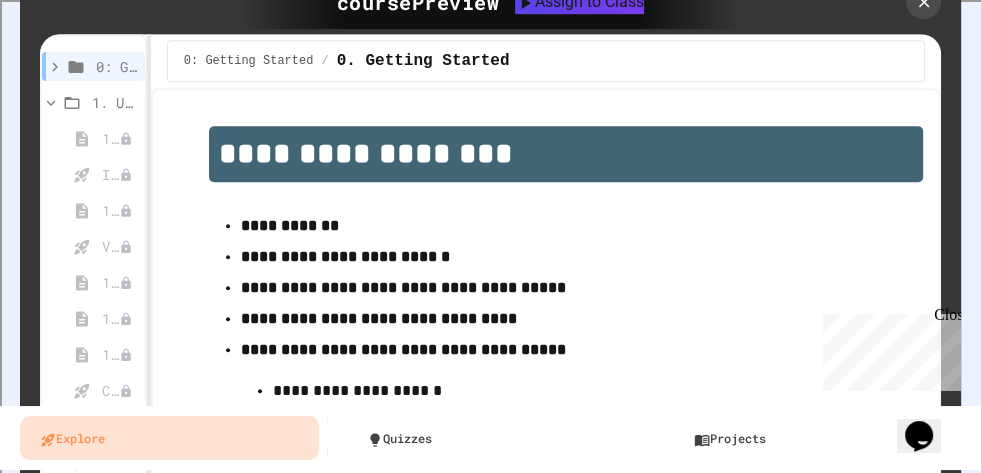 scroll, scrollTop: 779, scrollLeft: 0, axis: vertical 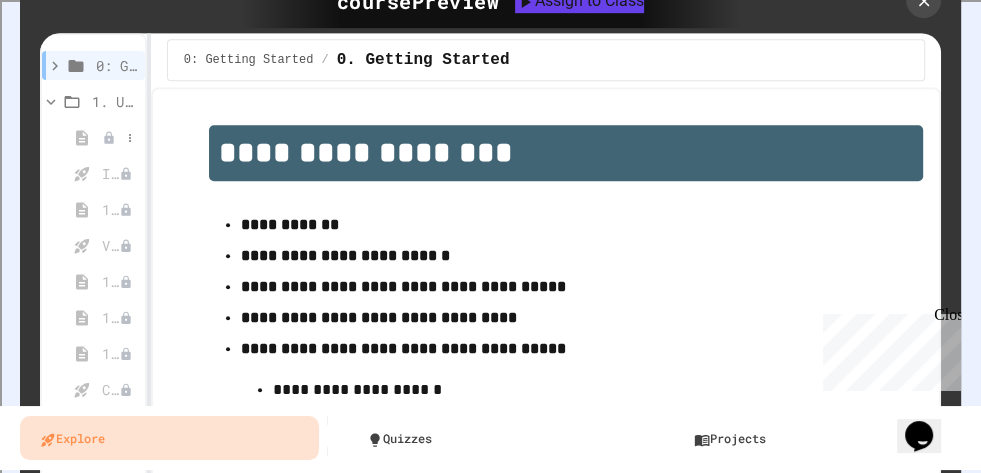 click on "1.1. Introduction to Algorithms, Programming, and Compilers" at bounding box center (93, 137) 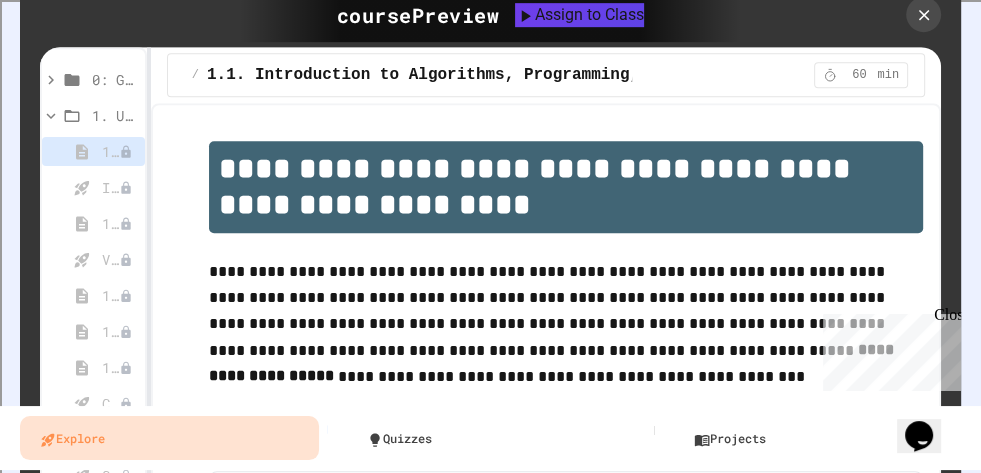 scroll, scrollTop: 766, scrollLeft: 0, axis: vertical 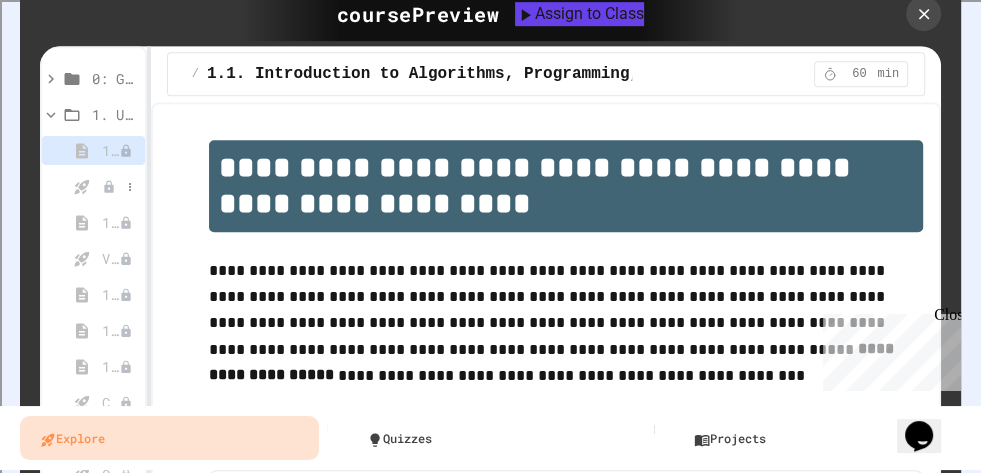 click 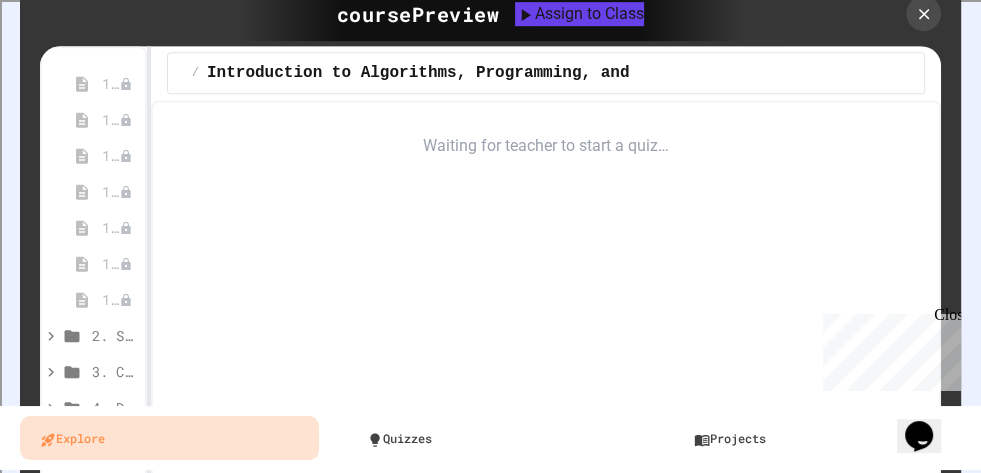 scroll, scrollTop: 1098, scrollLeft: 0, axis: vertical 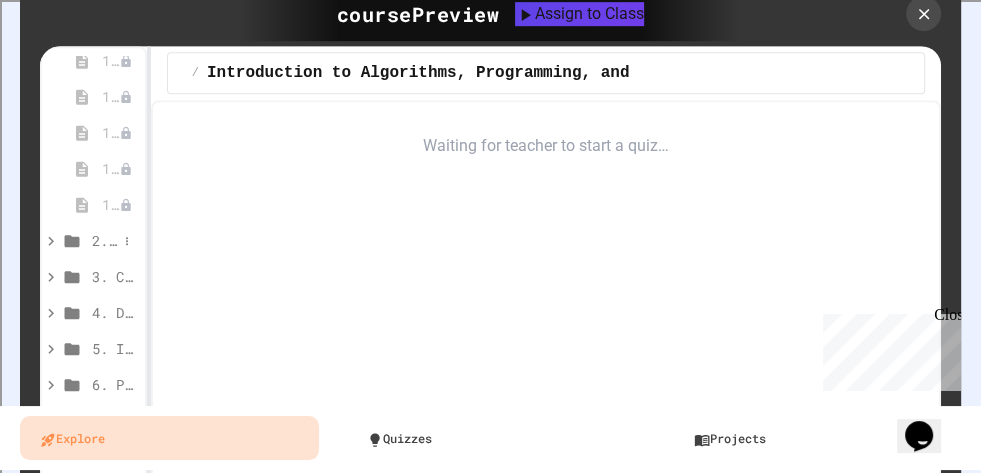 click on "2. Selection and Iteration" at bounding box center [104, 240] 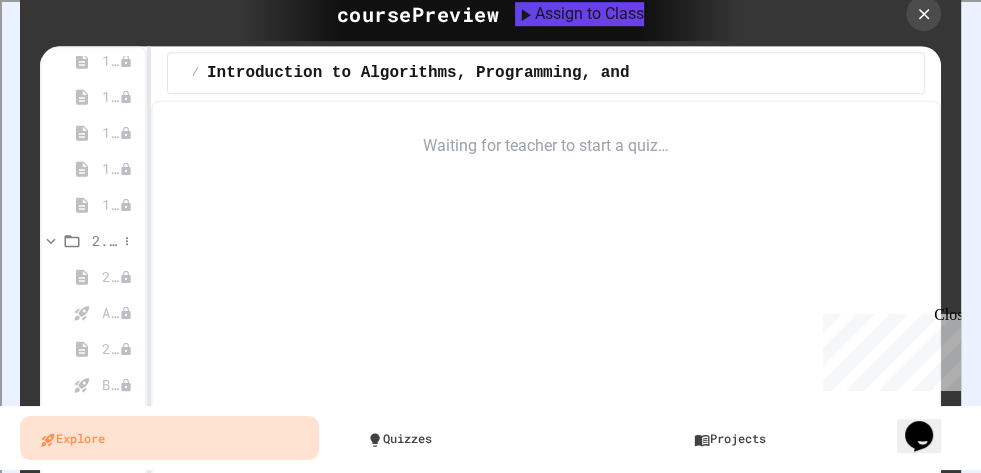 click on "2. Selection and Iteration" at bounding box center (104, 240) 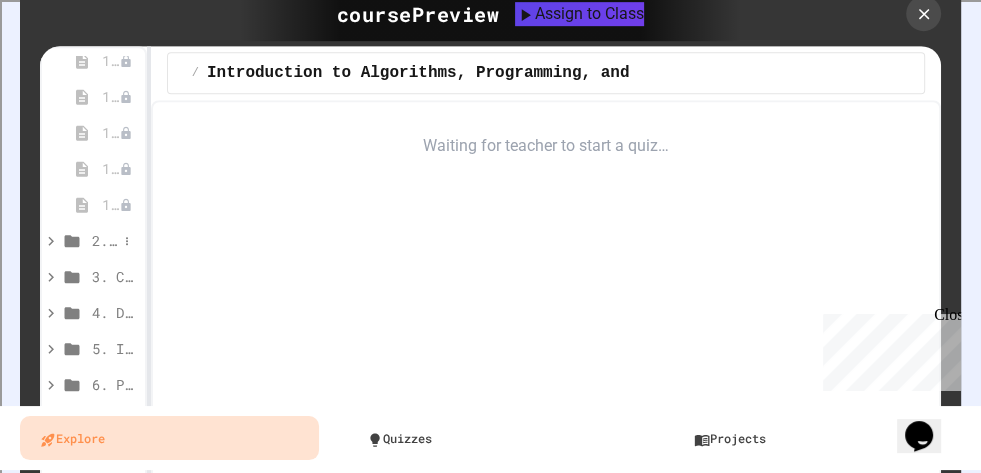 click on "2. Selection and Iteration" at bounding box center (104, 240) 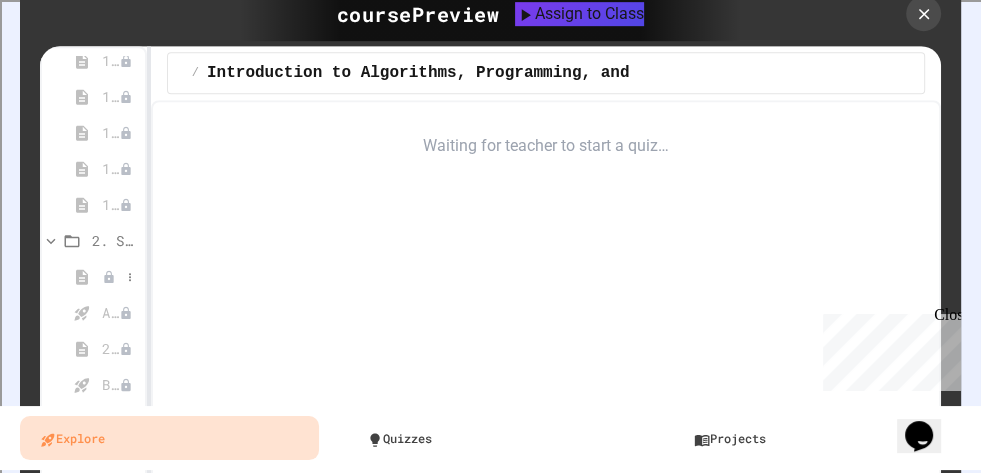click 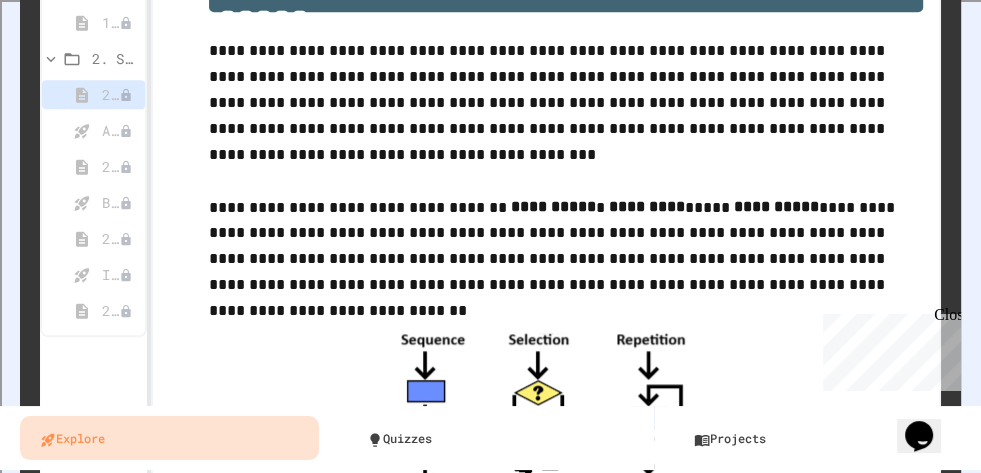 scroll, scrollTop: 947, scrollLeft: 0, axis: vertical 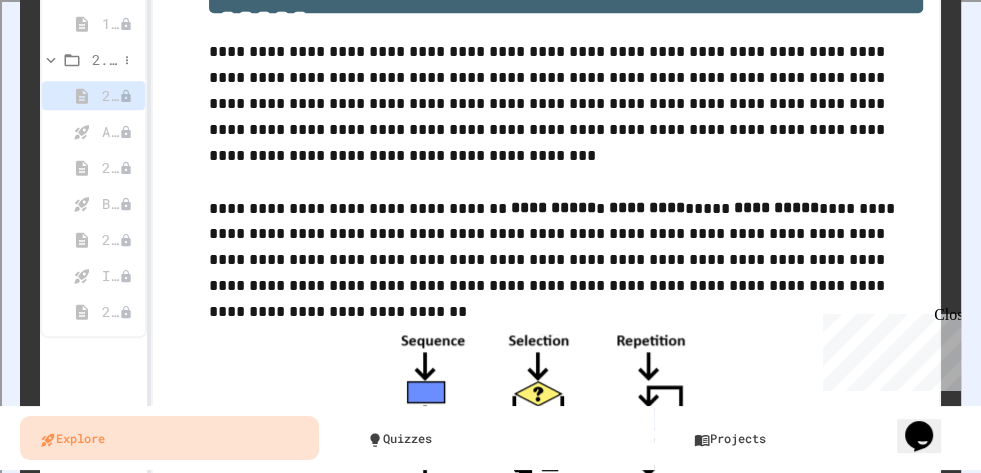click 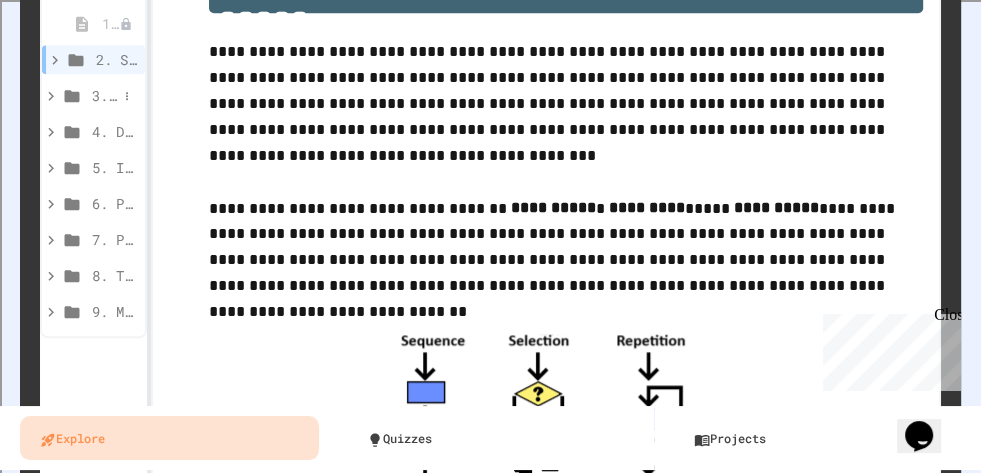 click 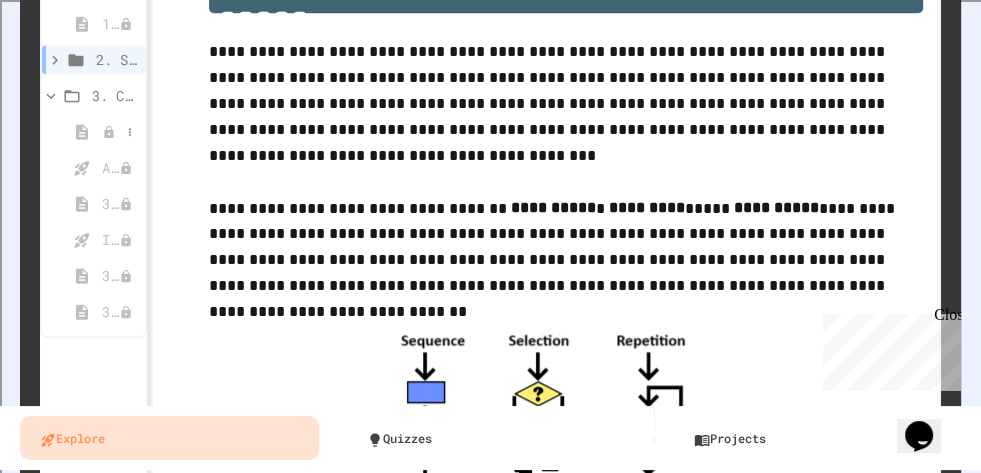 click 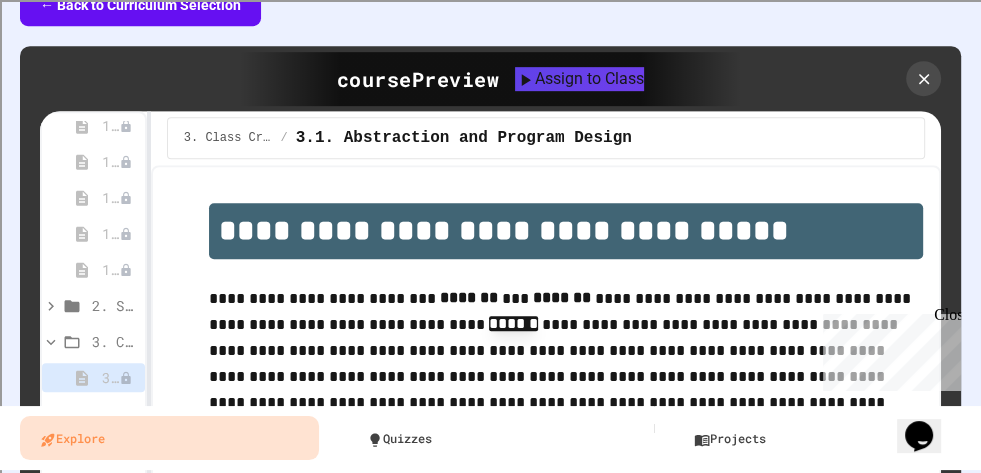 scroll, scrollTop: 700, scrollLeft: 0, axis: vertical 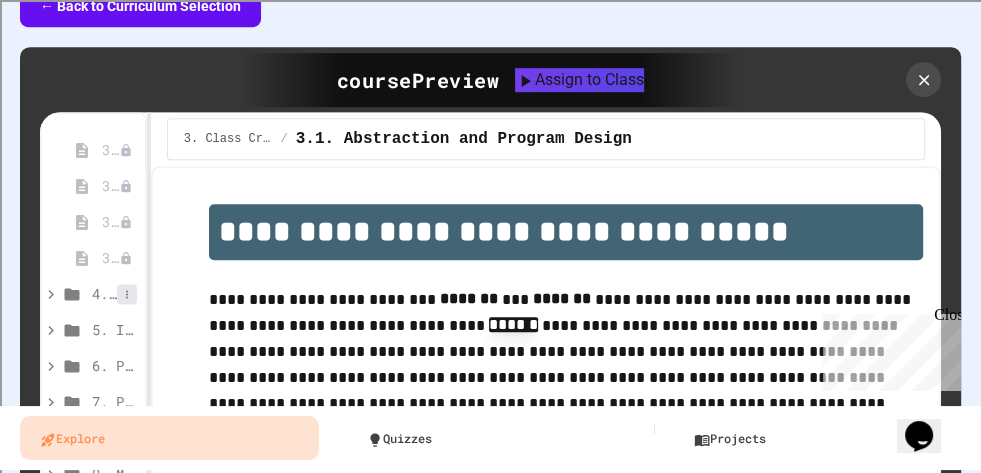 click at bounding box center [127, 294] 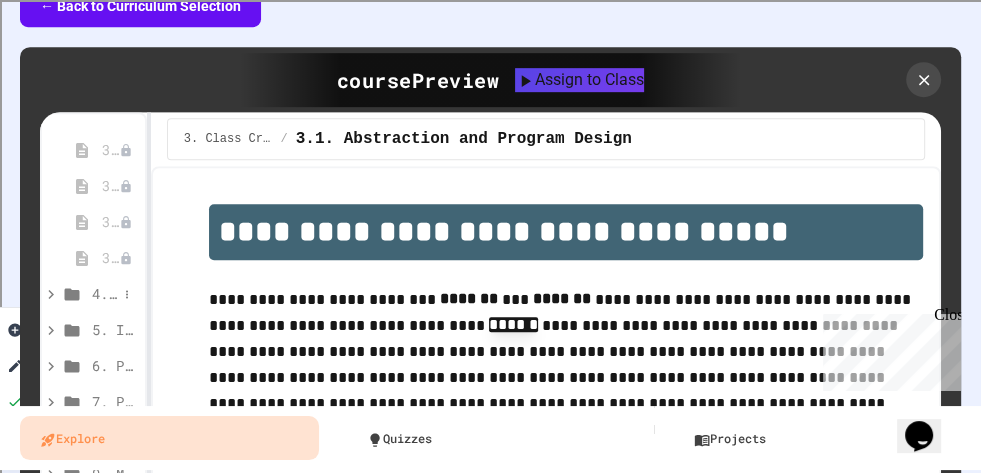 click 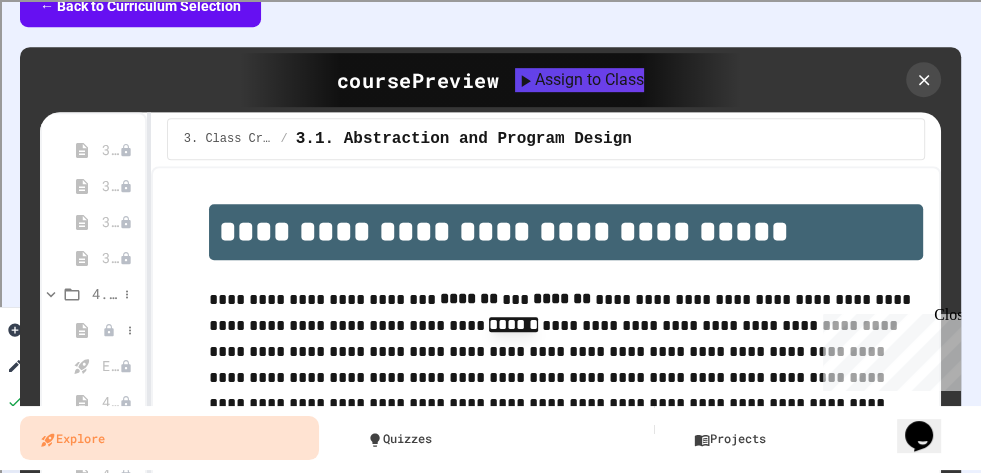 click on "4.1. Ethical and Social Issues Around Data Collection" at bounding box center (93, 329) 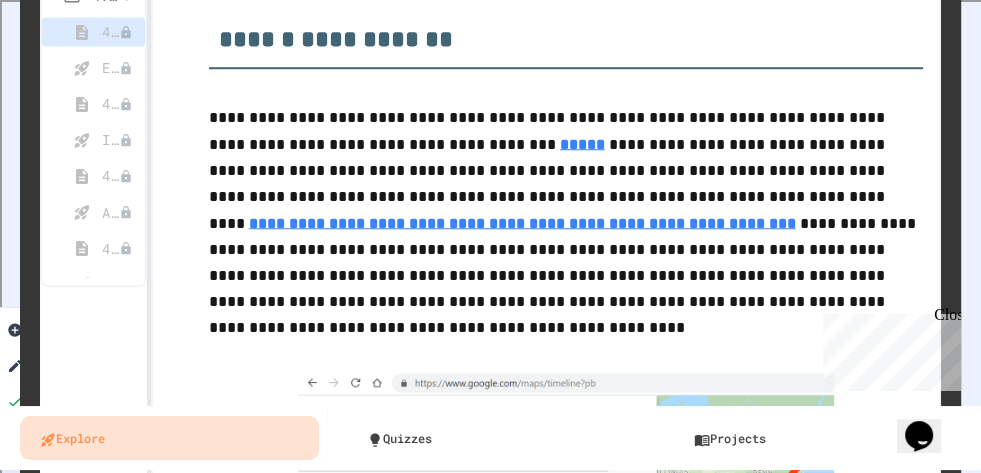 scroll, scrollTop: 866, scrollLeft: 0, axis: vertical 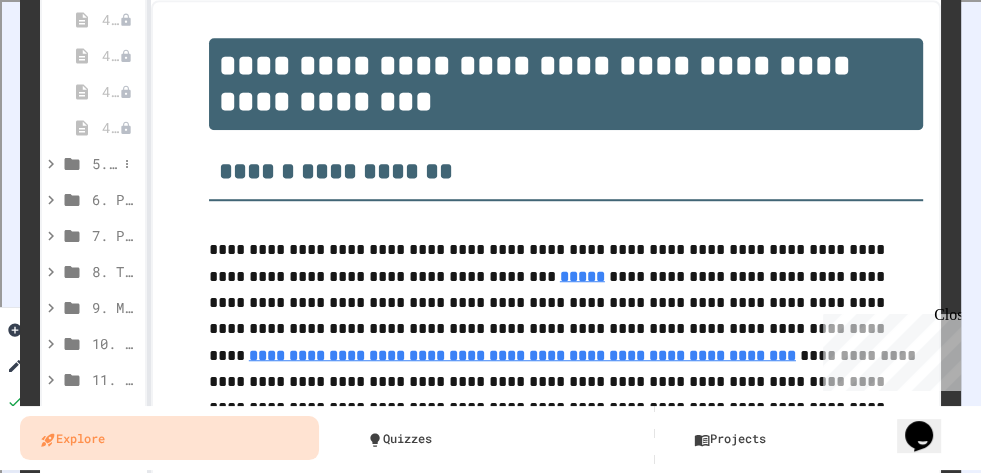 click 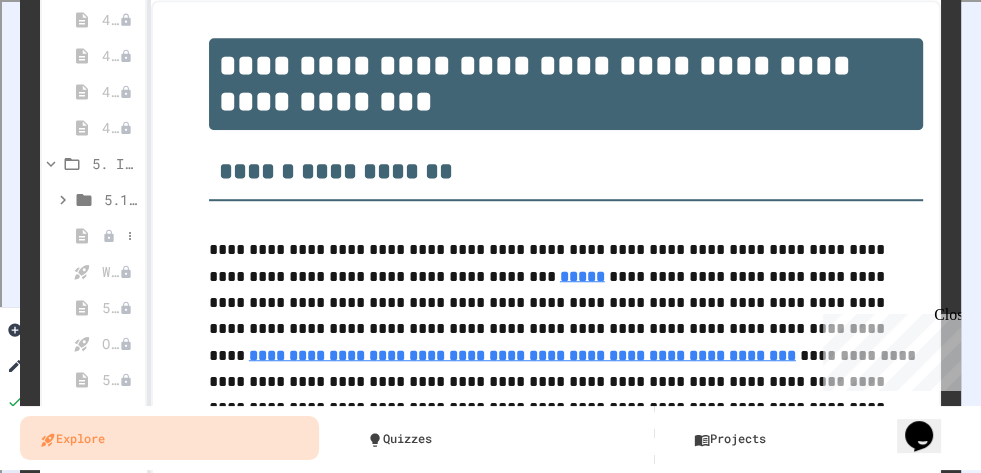 click 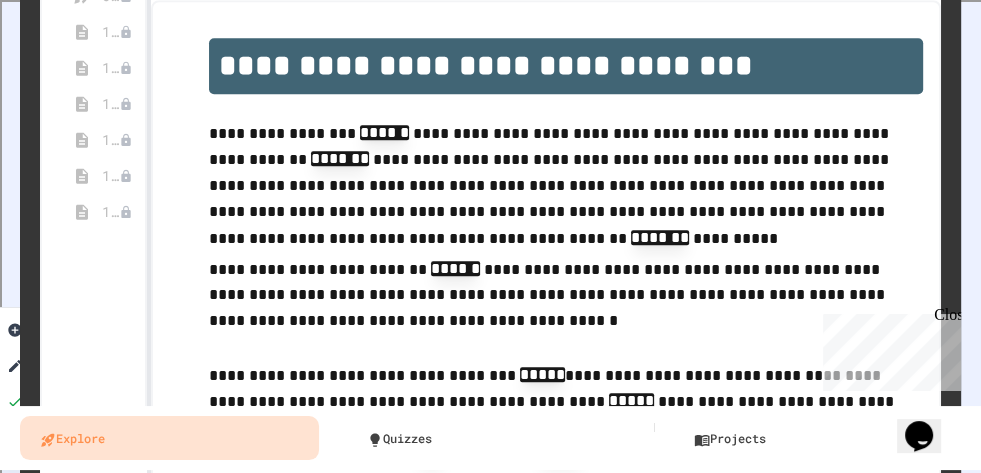 scroll, scrollTop: 471, scrollLeft: 0, axis: vertical 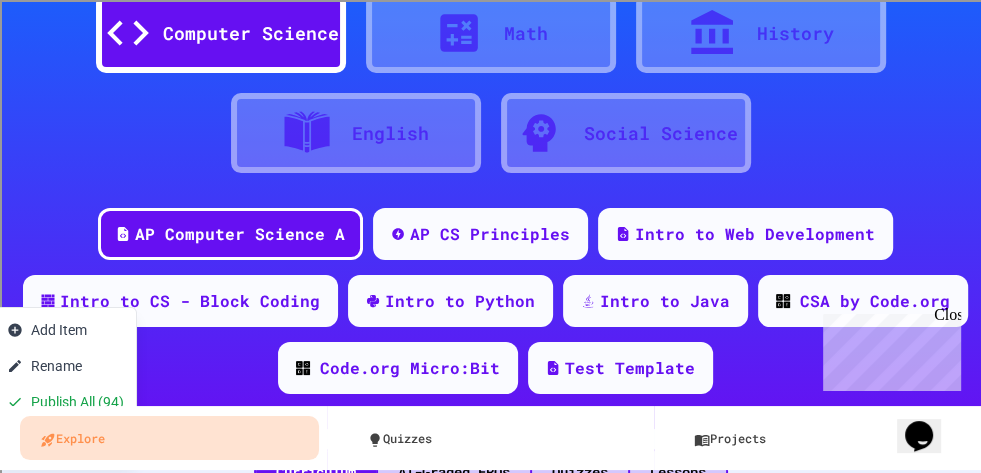 click at bounding box center [490, 236] 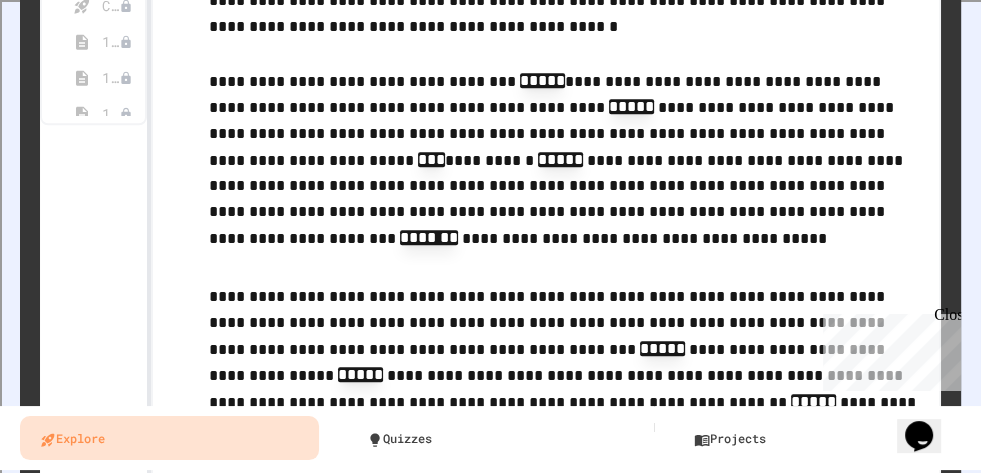 scroll, scrollTop: 624, scrollLeft: 0, axis: vertical 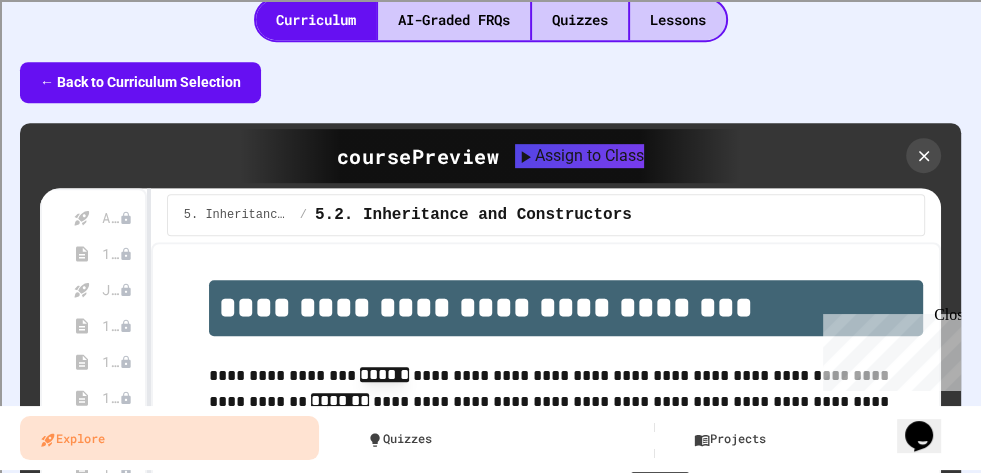 click on "← Back to Curriculum Selection" at bounding box center [140, 82] 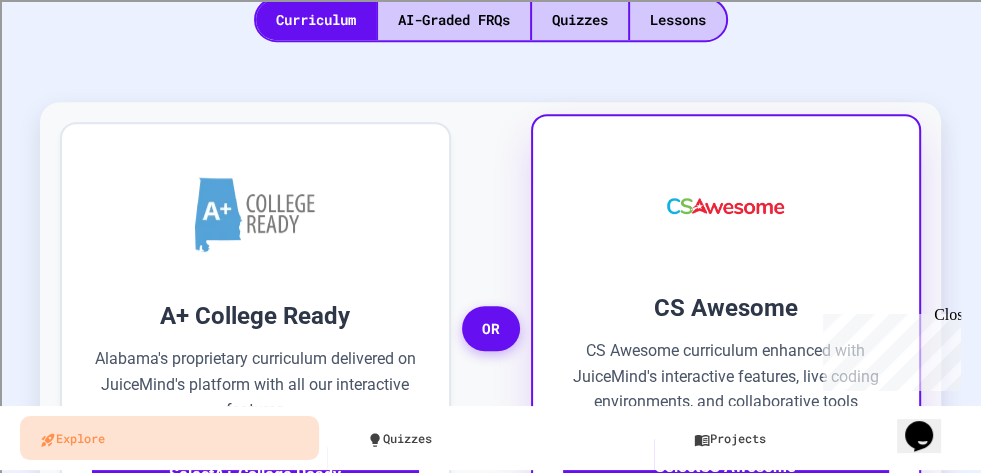click on "CS Awesome curriculum enhanced with JuiceMind's interactive features, live coding environments, and collaborative tools" at bounding box center (726, 376) 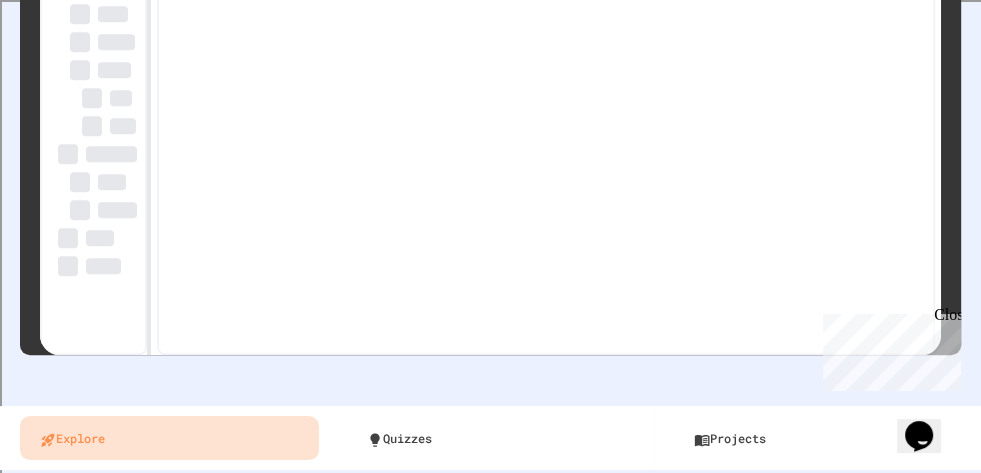 scroll, scrollTop: 857, scrollLeft: 0, axis: vertical 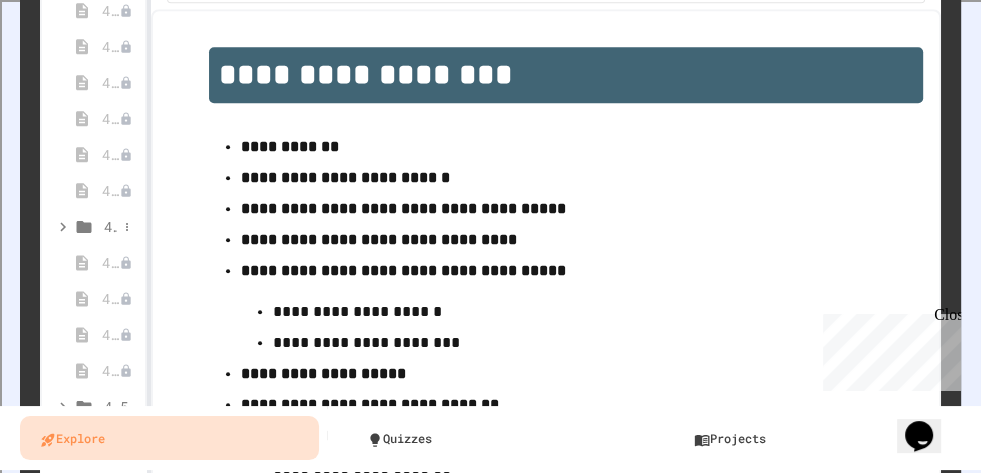 click 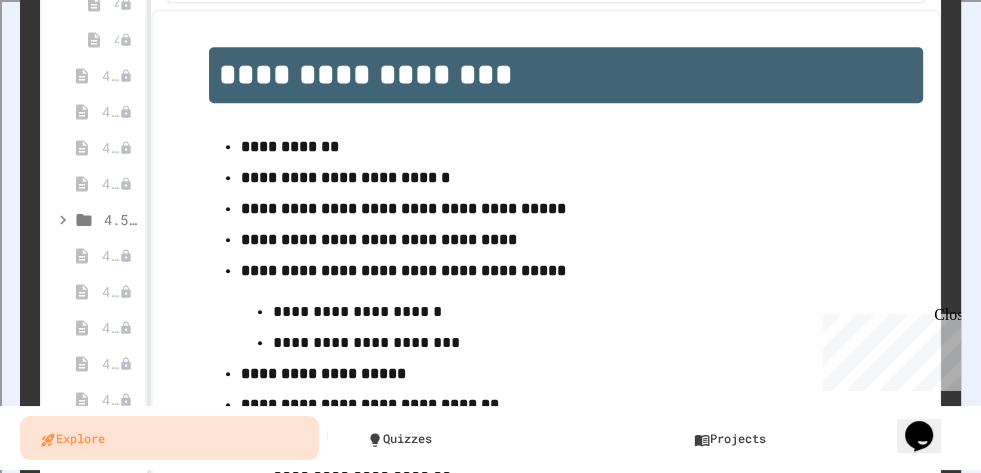 scroll, scrollTop: 4340, scrollLeft: 0, axis: vertical 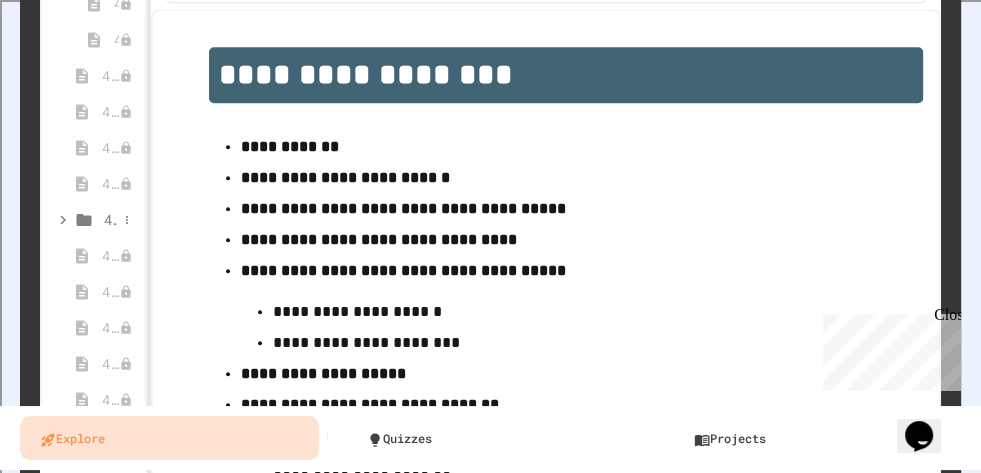 click 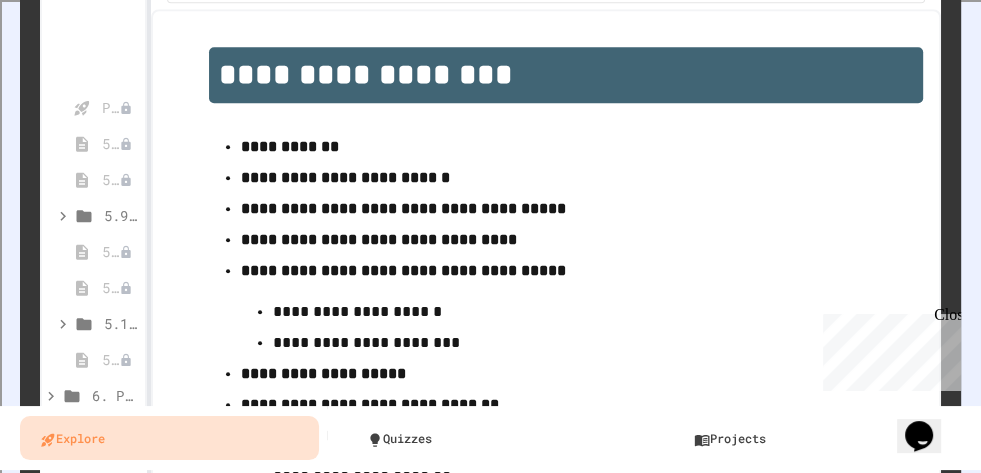scroll, scrollTop: 5863, scrollLeft: 0, axis: vertical 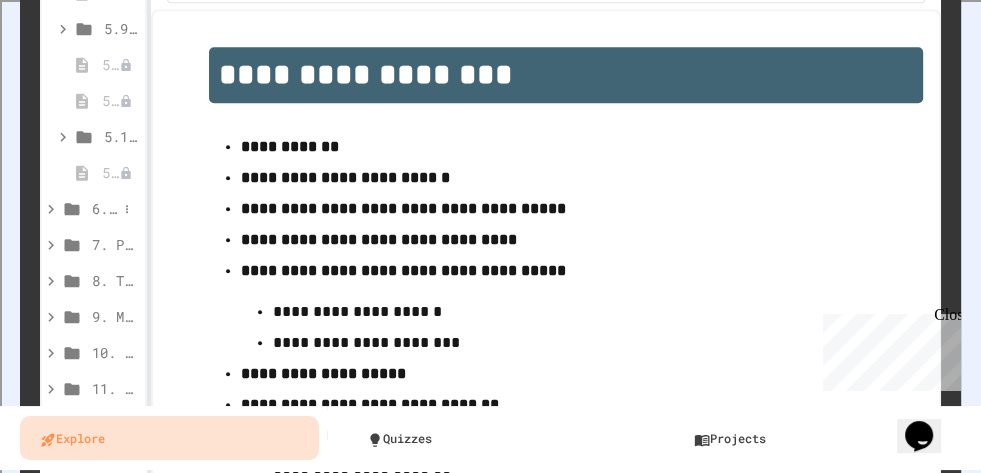 click on "6. Post Test and Survey" at bounding box center (104, 208) 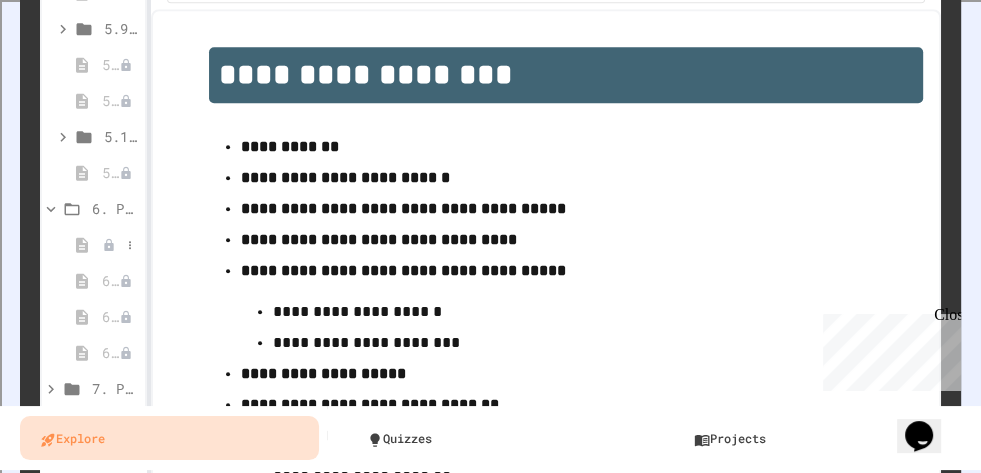click 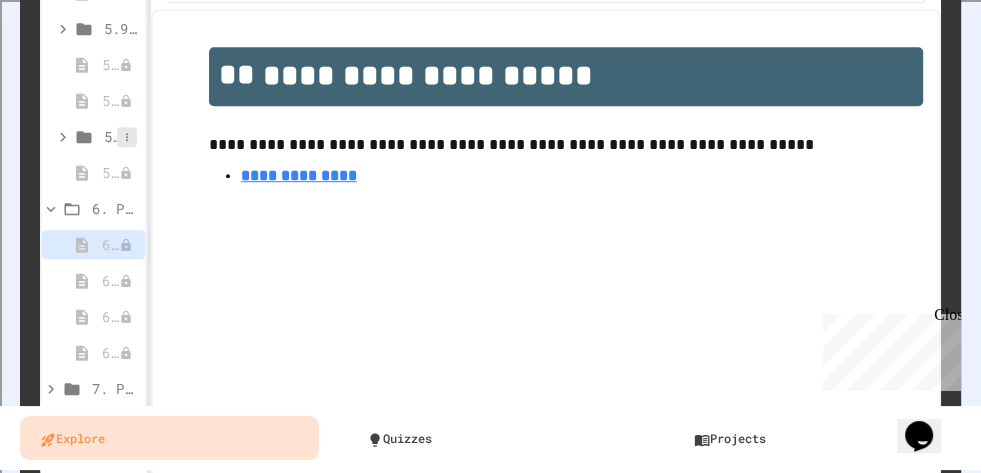 click at bounding box center [127, 137] 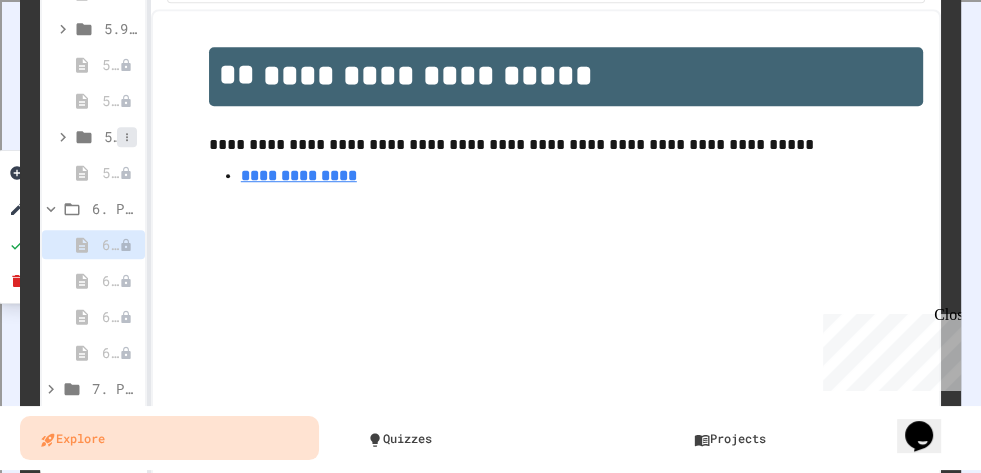 click 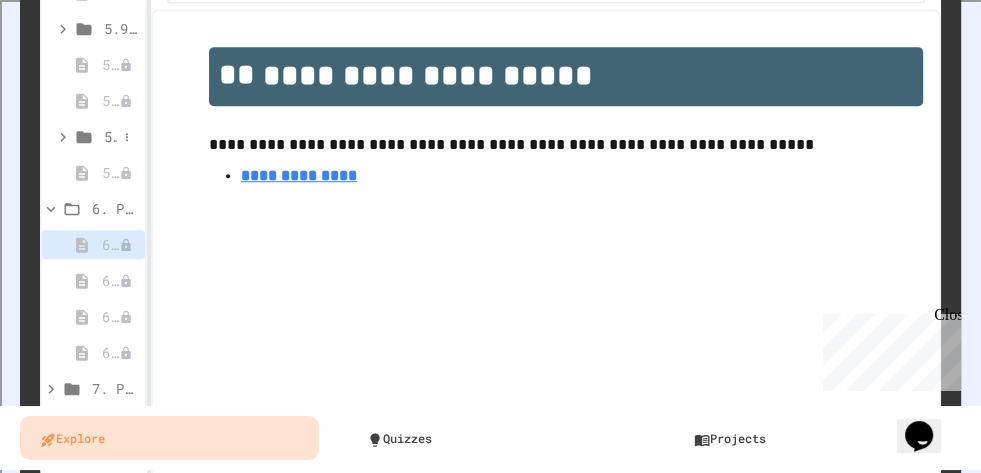 click 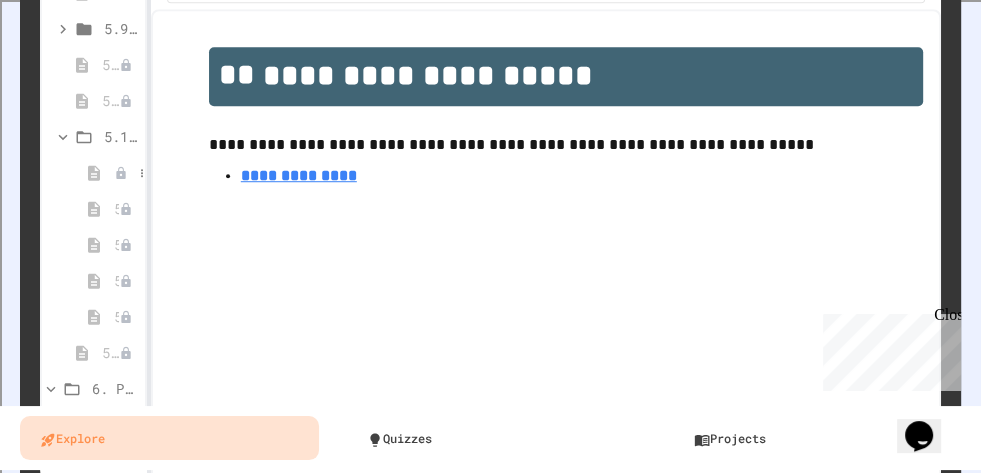 click on "5.12. Inheritance Multiple-Choice Exercises" at bounding box center [93, 172] 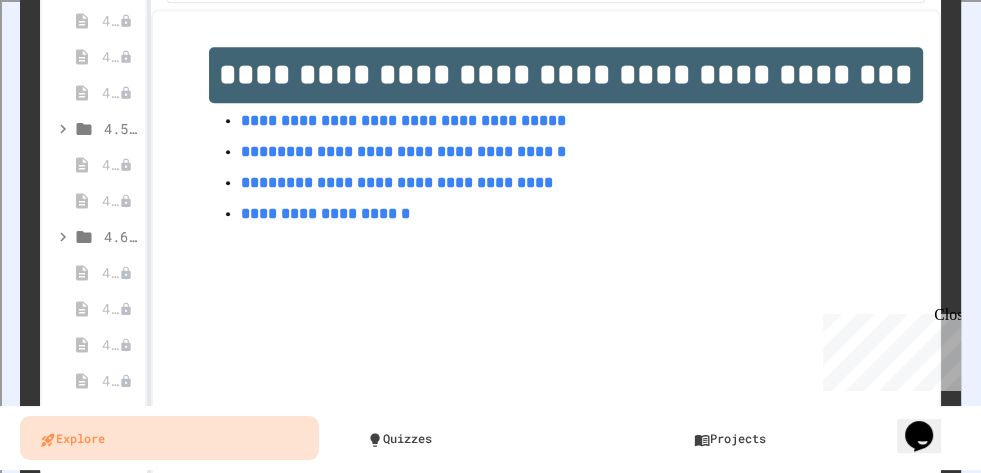scroll, scrollTop: 4897, scrollLeft: 0, axis: vertical 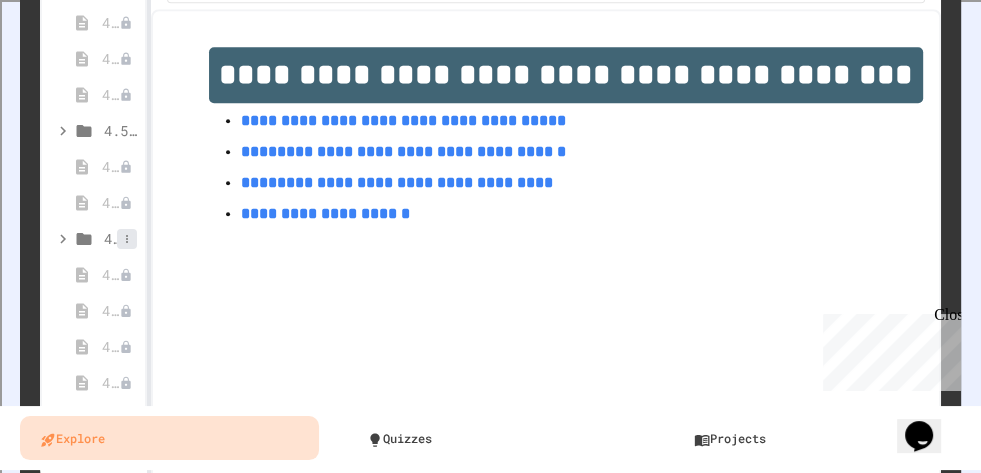 click at bounding box center (127, 239) 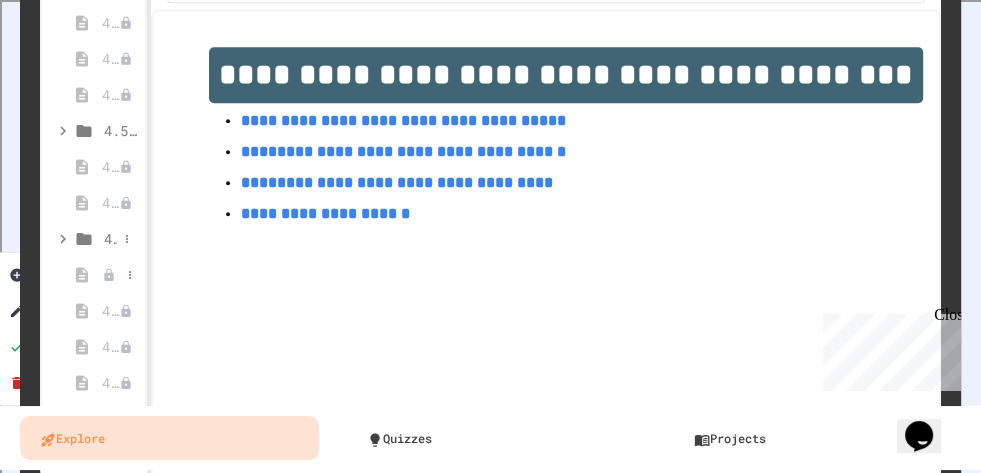click 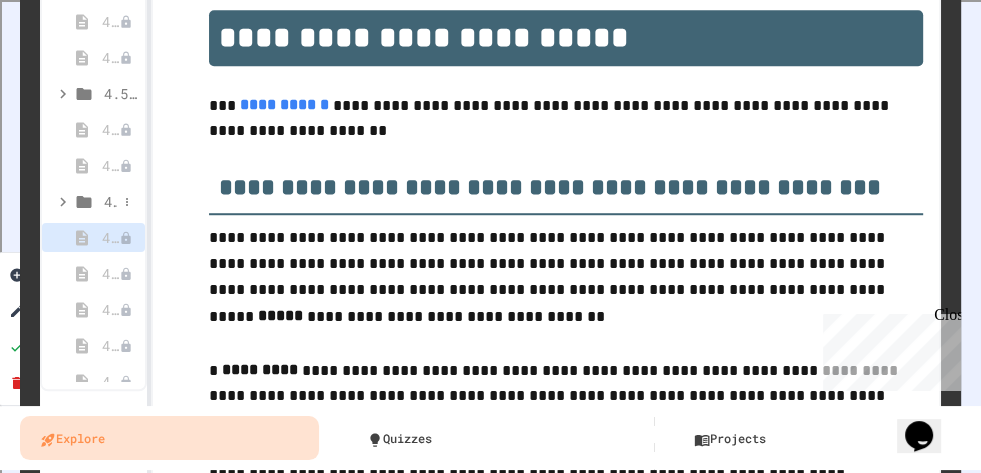 scroll, scrollTop: 878, scrollLeft: 0, axis: vertical 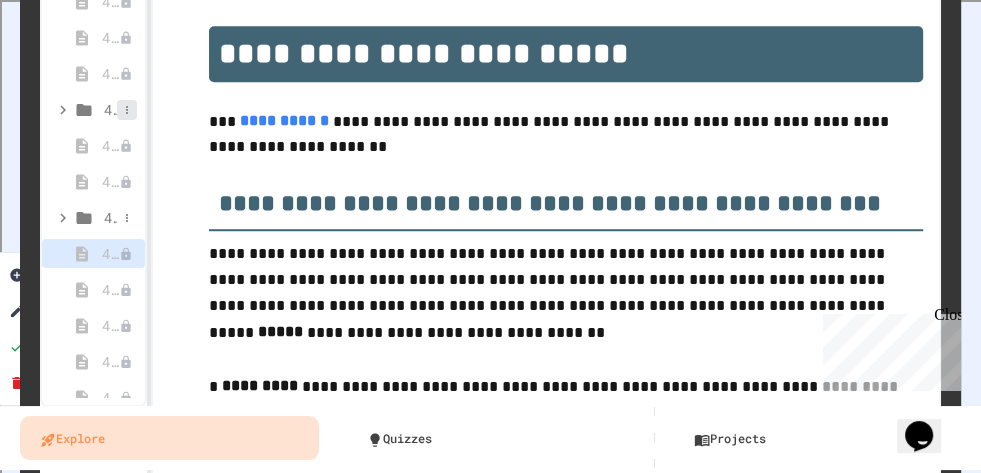 click 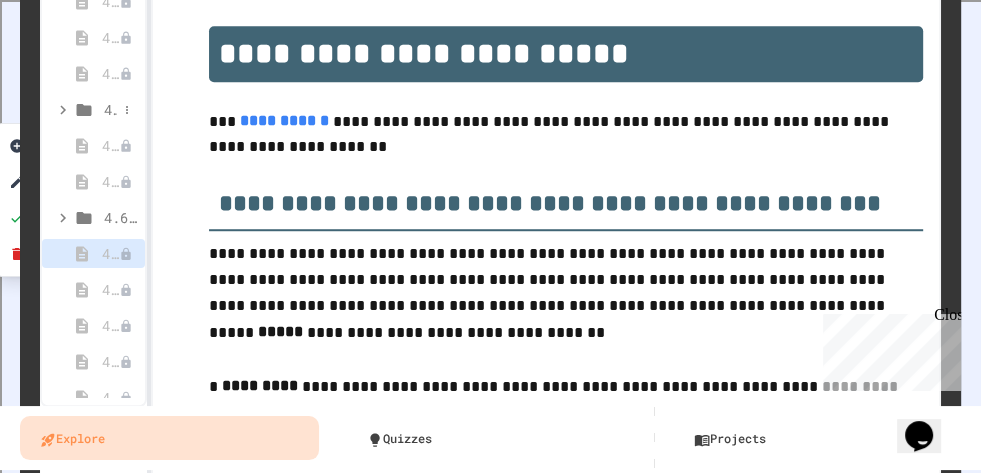 click 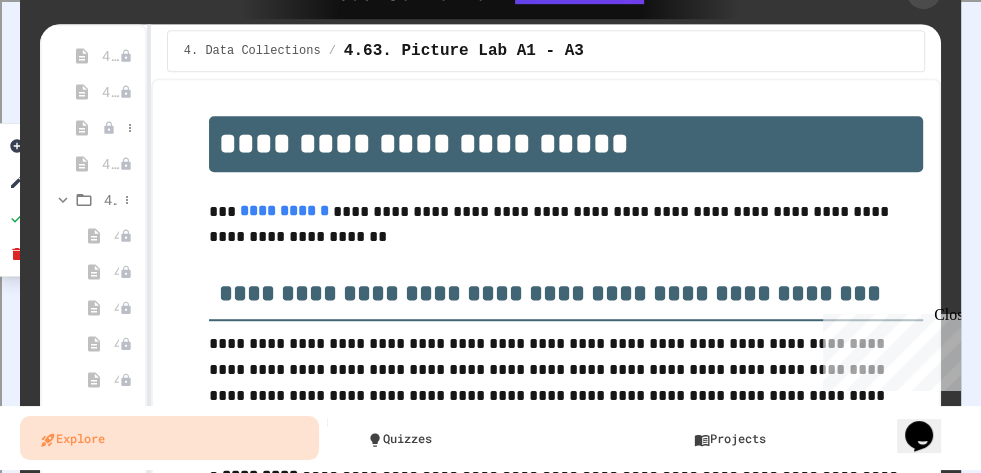 scroll, scrollTop: 788, scrollLeft: 0, axis: vertical 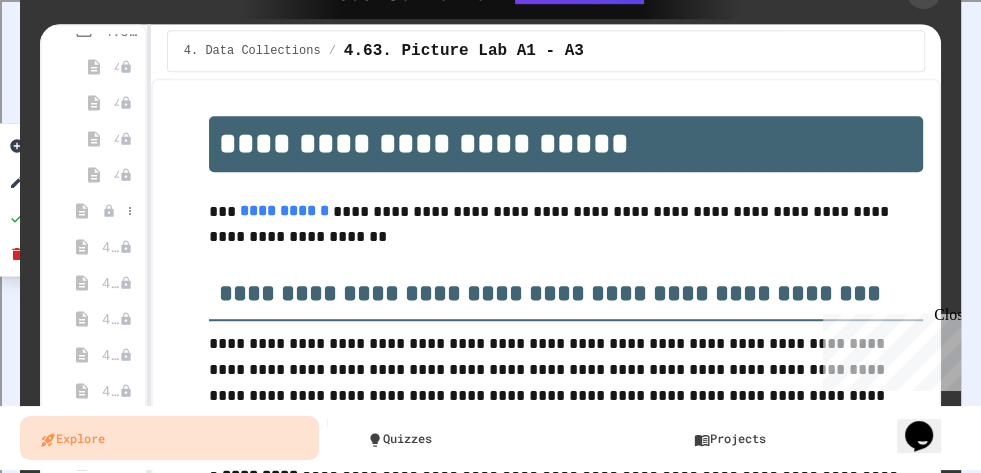 click 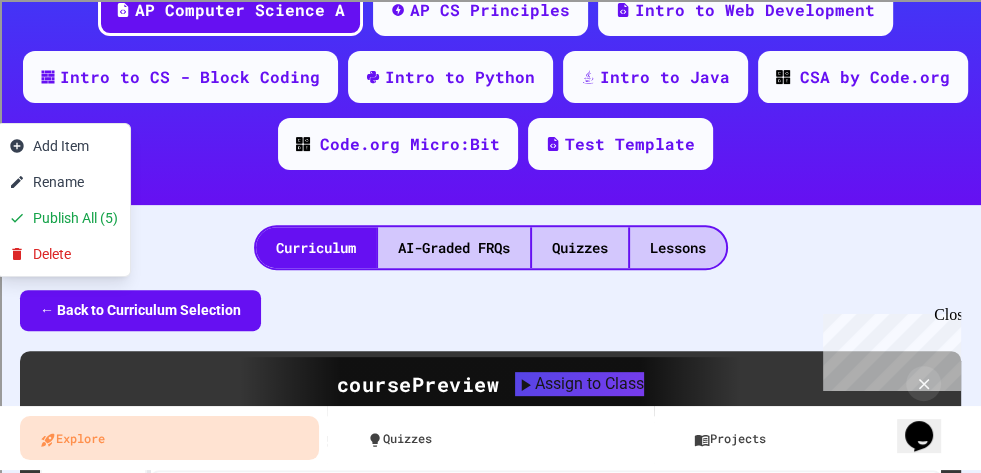 scroll, scrollTop: 21, scrollLeft: 0, axis: vertical 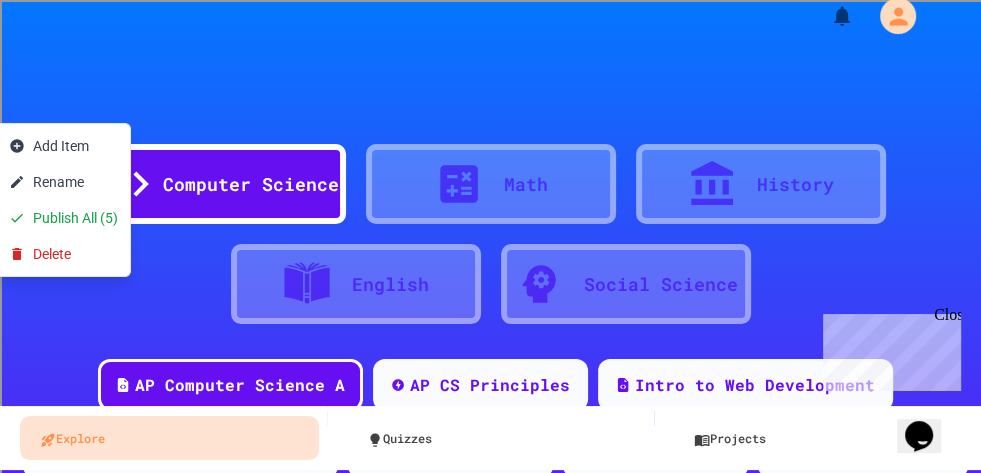 click at bounding box center [490, 236] 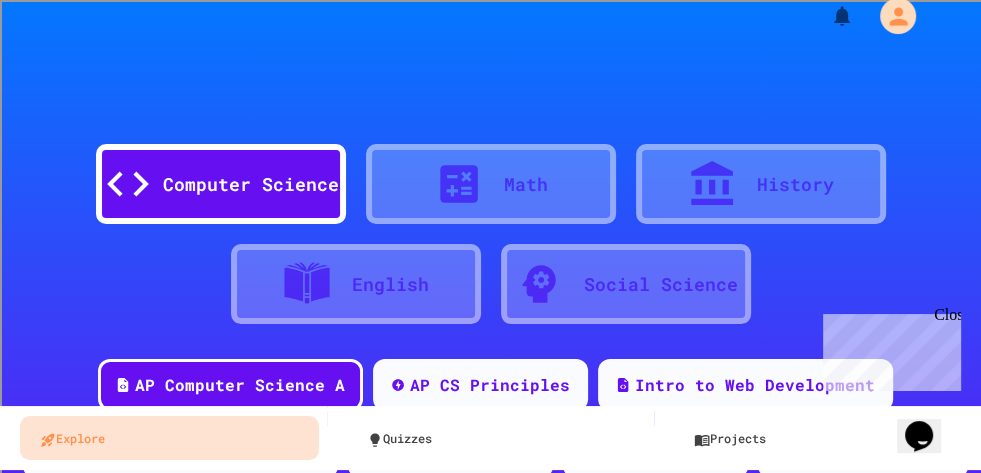 click on "Computer Science Math History English Social Science" at bounding box center (490, 194) 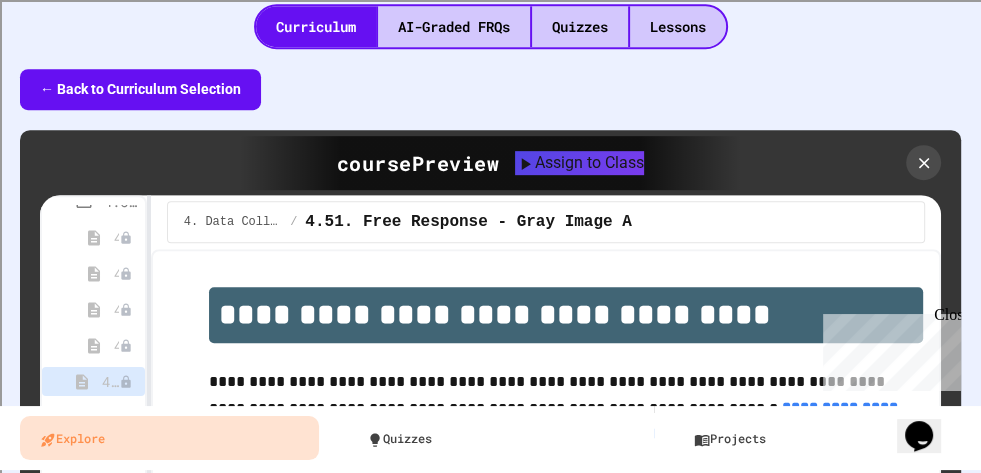 scroll, scrollTop: 619, scrollLeft: 0, axis: vertical 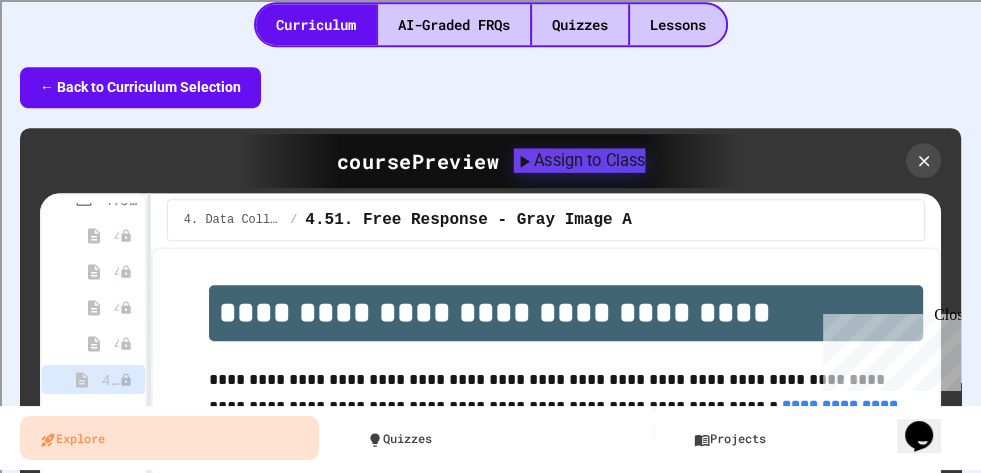 click on "Assign to Class" at bounding box center [580, 160] 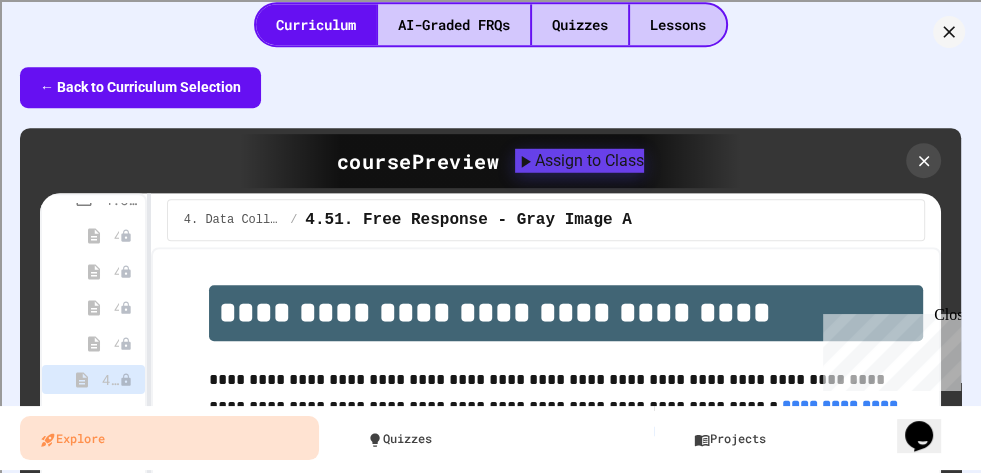 click 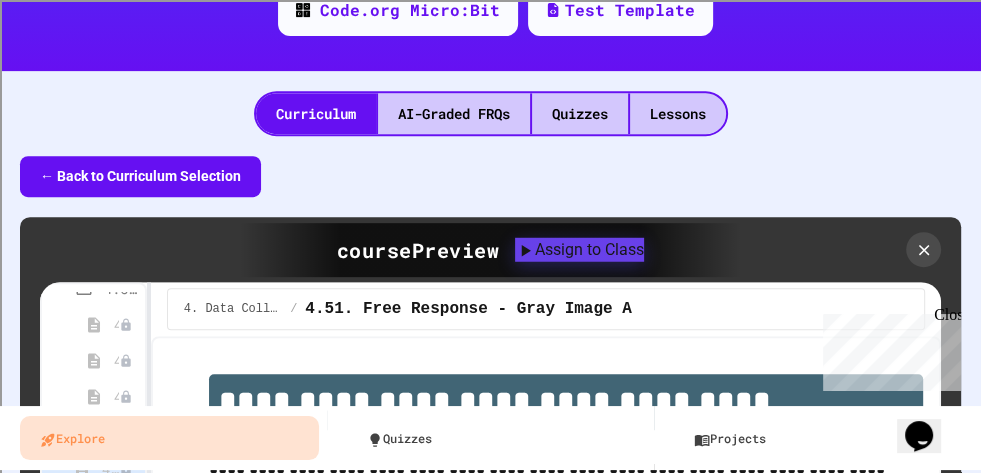 scroll, scrollTop: 528, scrollLeft: 0, axis: vertical 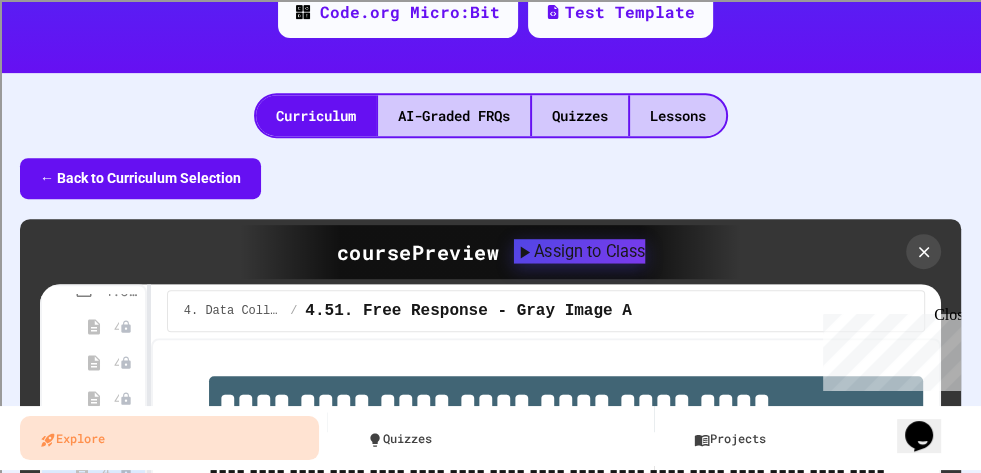 click on "Assign to Class" at bounding box center [579, 251] 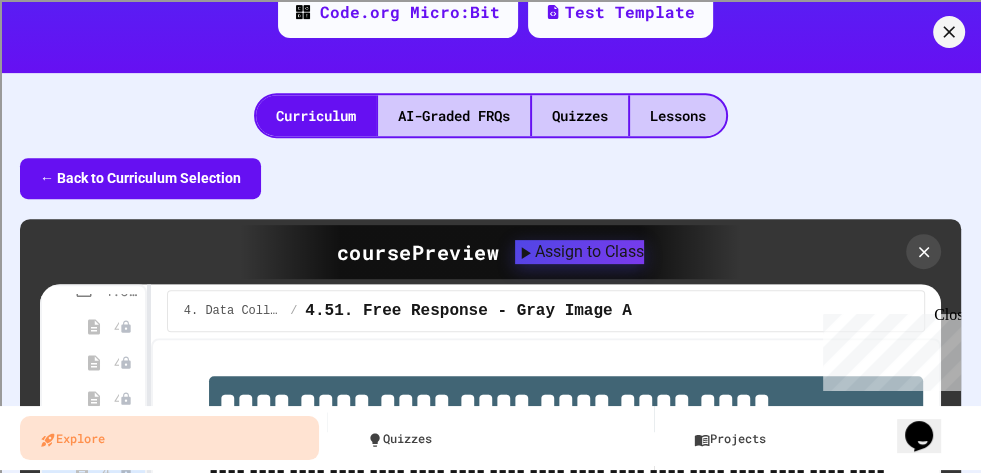 type on "**********" 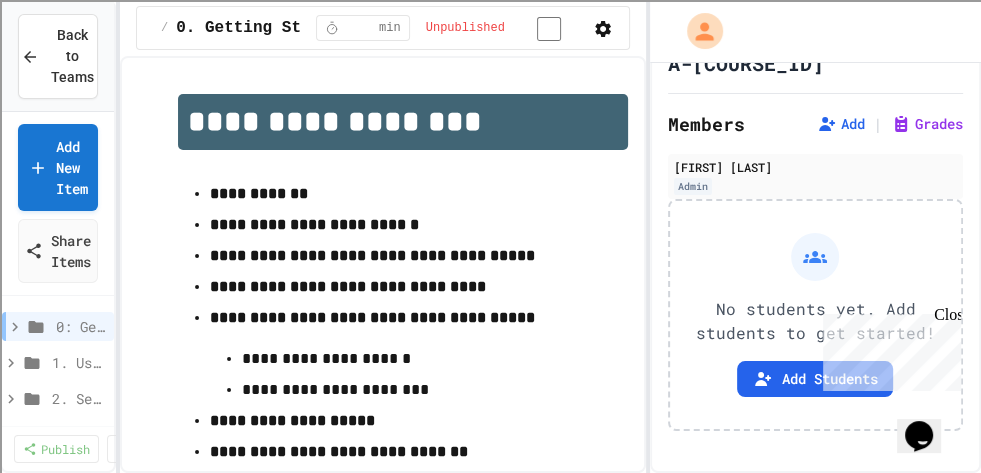 scroll, scrollTop: 88, scrollLeft: 0, axis: vertical 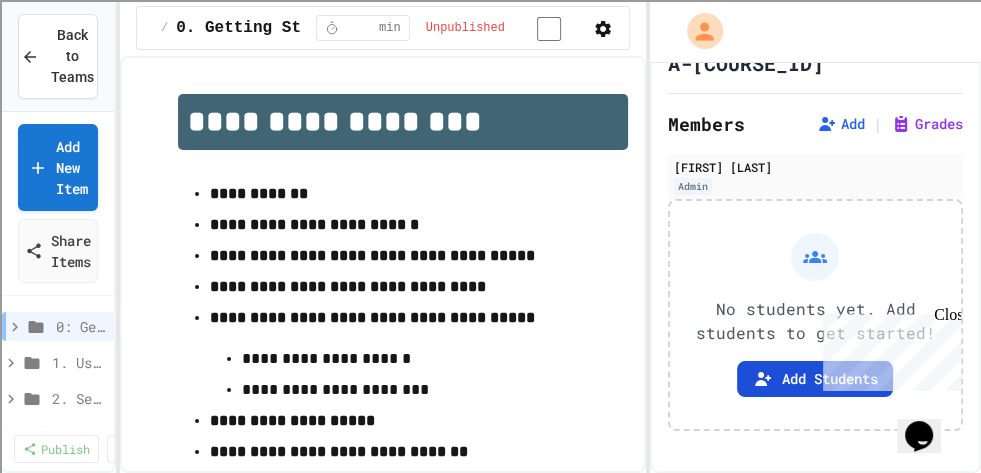 click on "Add Students" at bounding box center [815, 379] 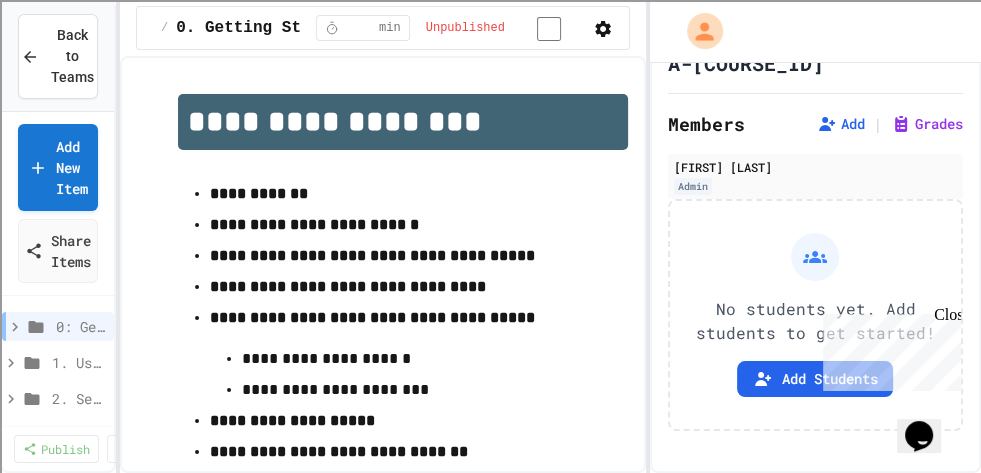 click on "Copy" at bounding box center [696, 1070] 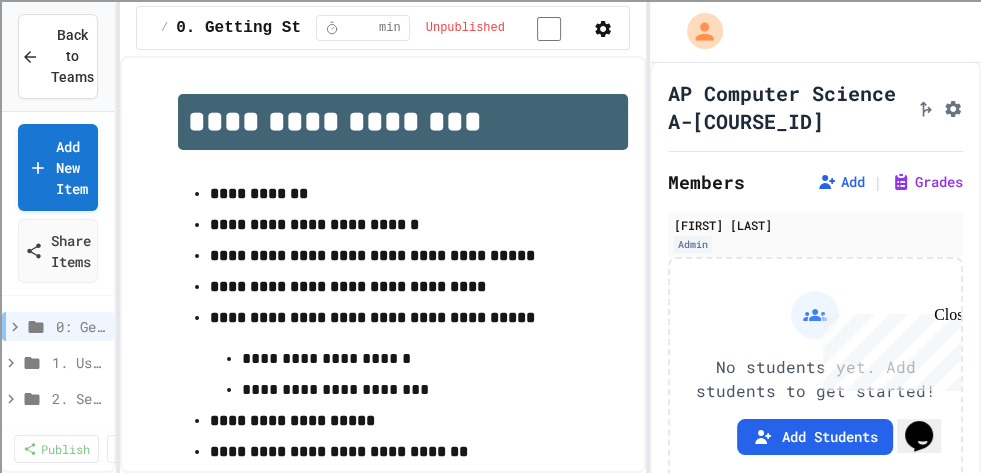 scroll, scrollTop: 0, scrollLeft: 0, axis: both 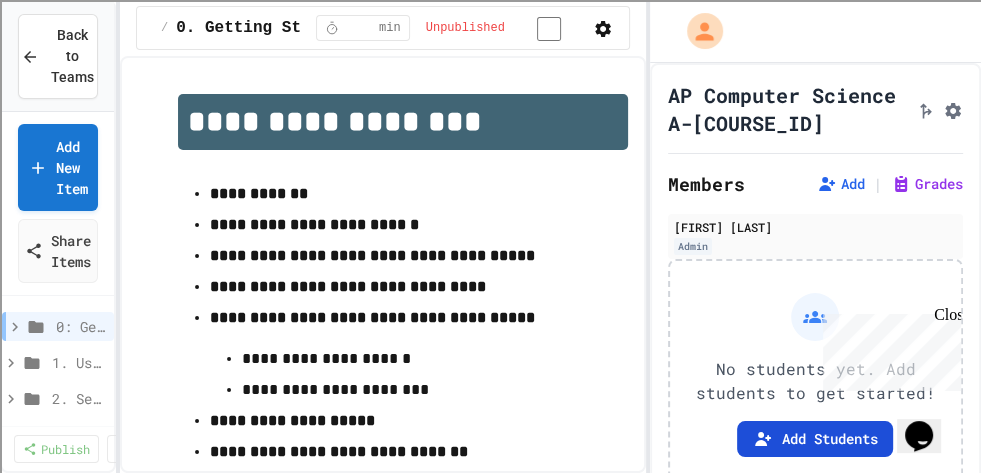 click on "Add Students" at bounding box center (815, 439) 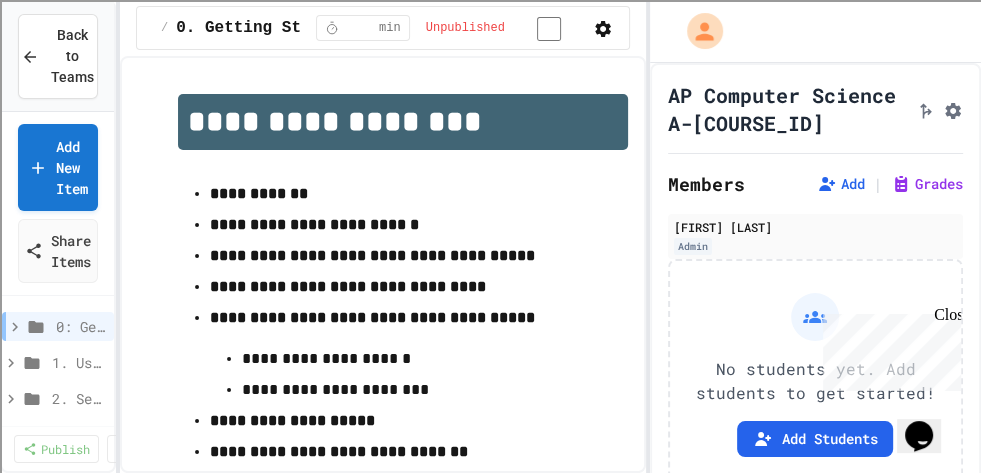click 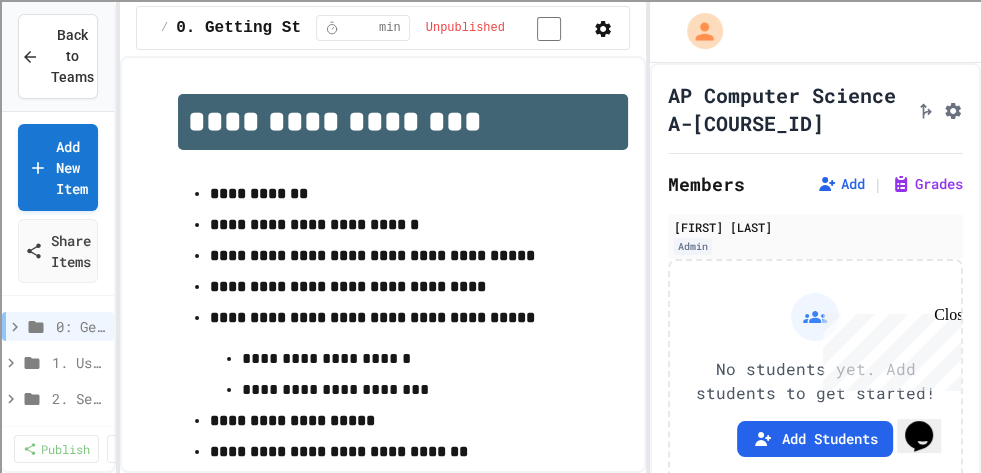 scroll, scrollTop: 12, scrollLeft: 0, axis: vertical 